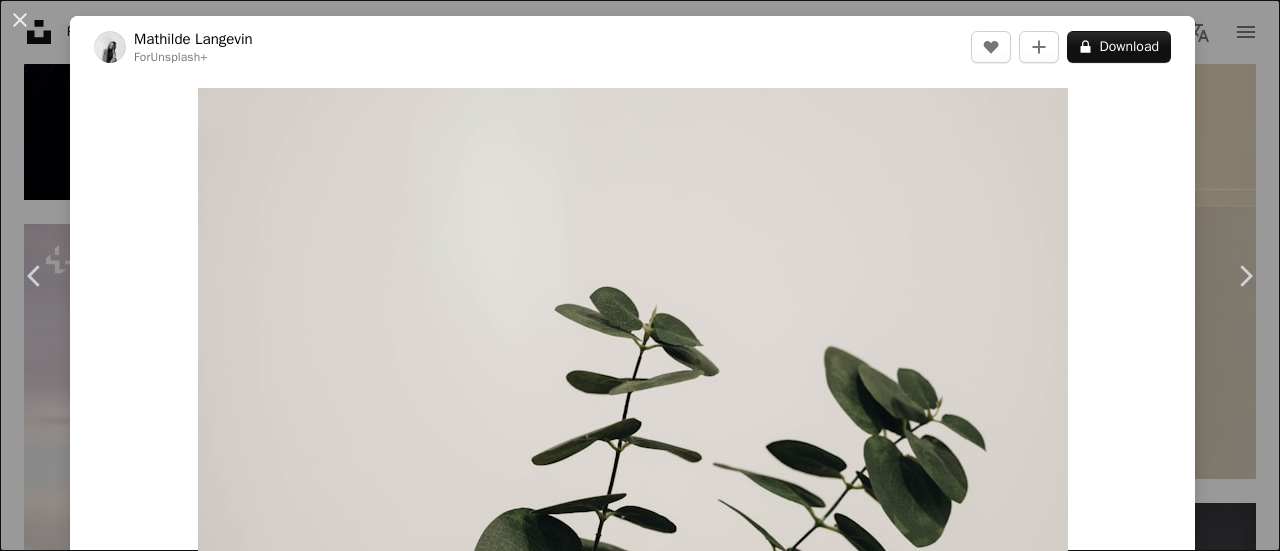 scroll, scrollTop: 36115, scrollLeft: 0, axis: vertical 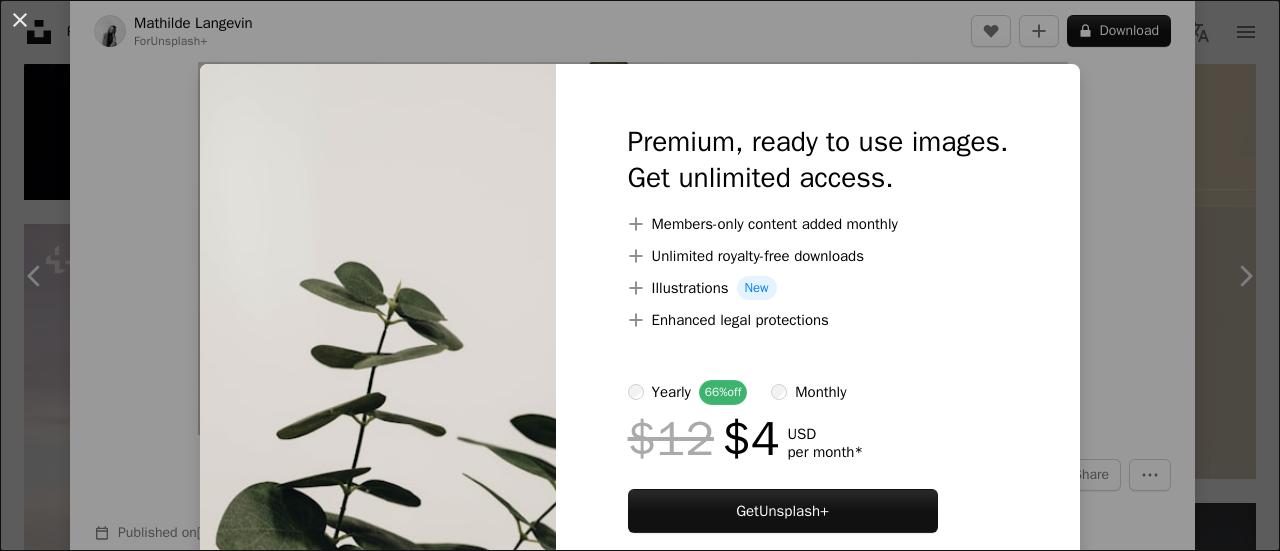 click on "An X shape Premium, ready to use images. Get unlimited access. A plus sign Members-only content added monthly A plus sign Unlimited royalty-free downloads A plus sign Illustrations  New A plus sign Enhanced legal protections yearly 66%  off monthly $12   $4 USD per month * Get  Unsplash+ * When paid annually, billed upfront  $48 Taxes where applicable. Renews automatically. Cancel anytime." at bounding box center [640, 275] 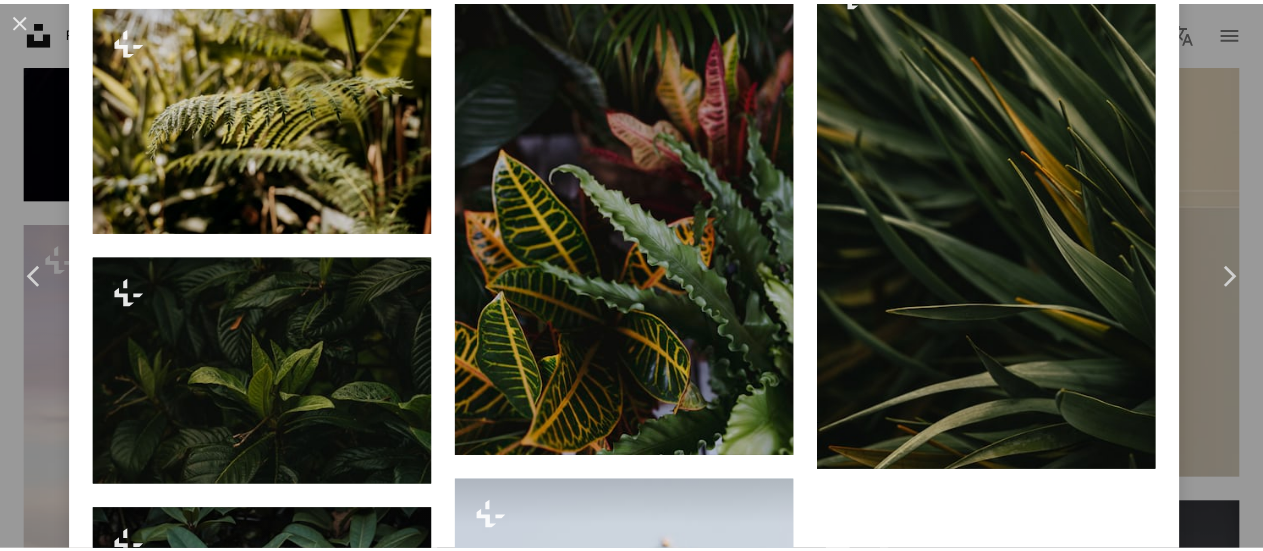scroll, scrollTop: 5306, scrollLeft: 0, axis: vertical 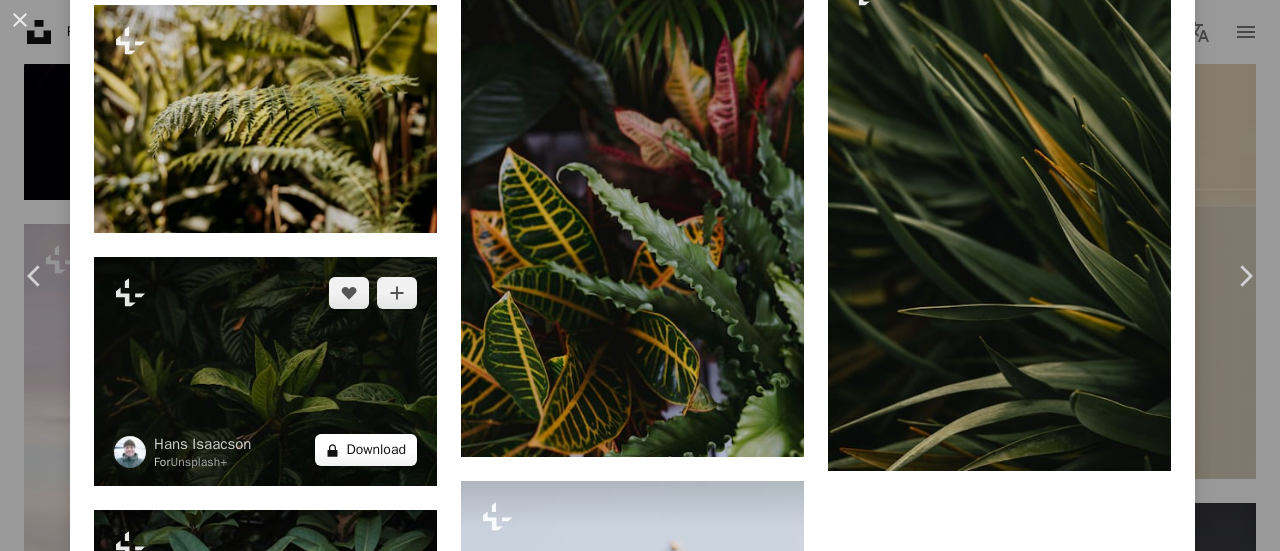 click on "A lock Download" at bounding box center [366, 450] 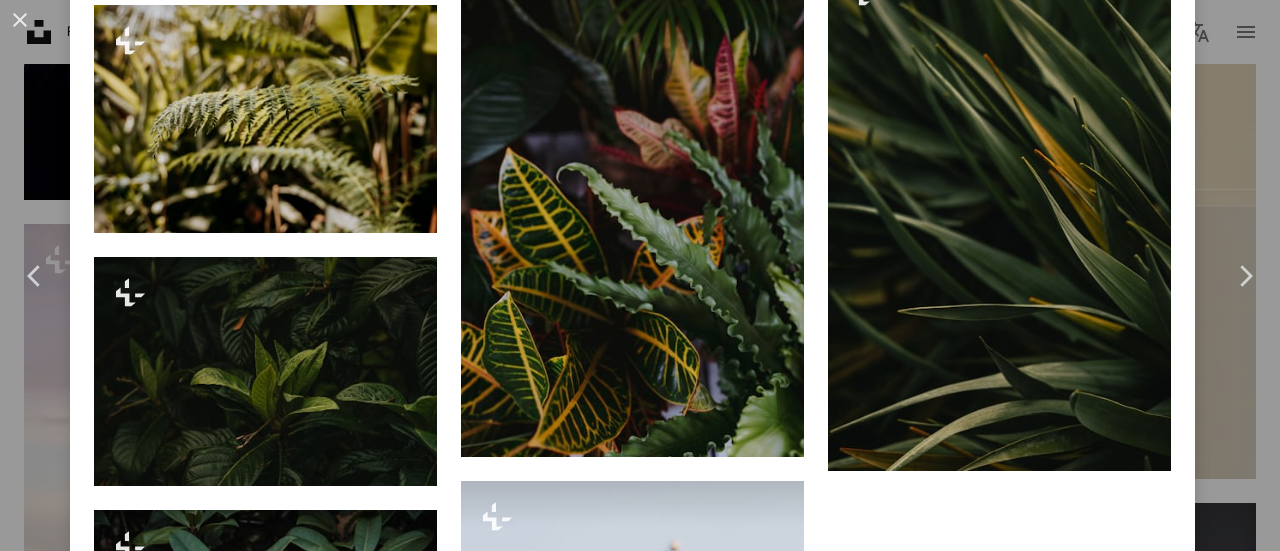 click on "An X shape" at bounding box center (20, 20) 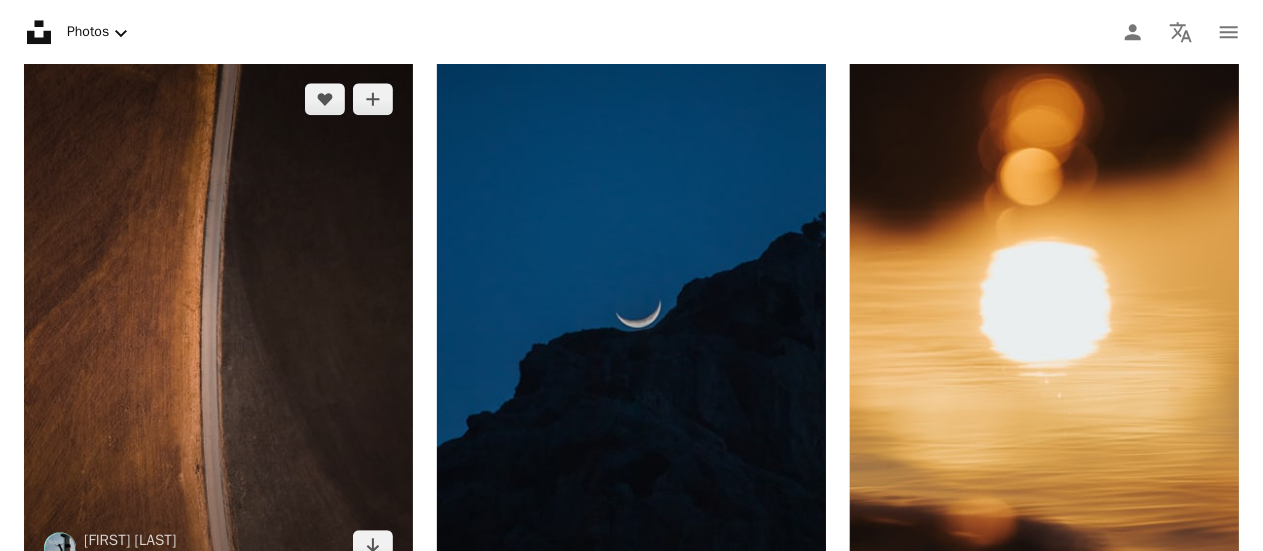 scroll, scrollTop: 32688, scrollLeft: 0, axis: vertical 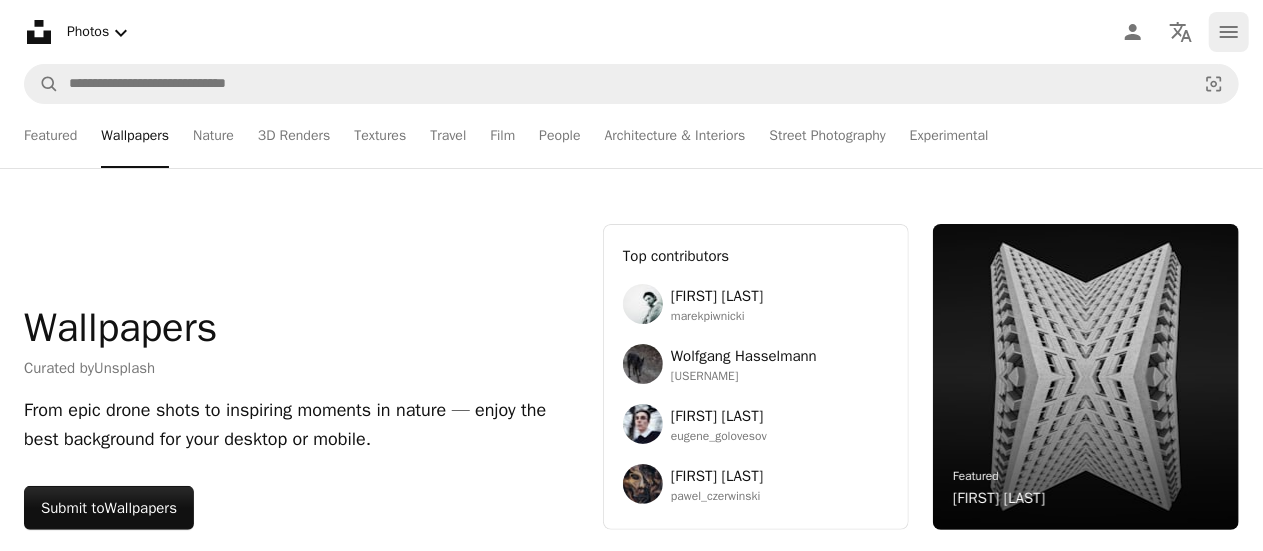 click 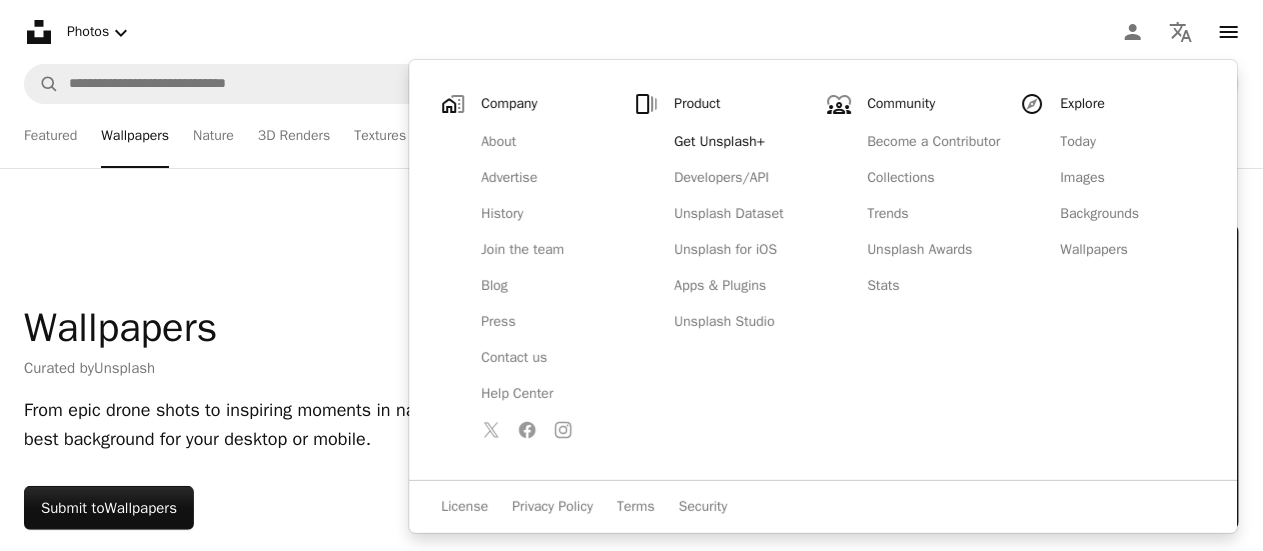 click on "Wallpapers" at bounding box center [120, 328] 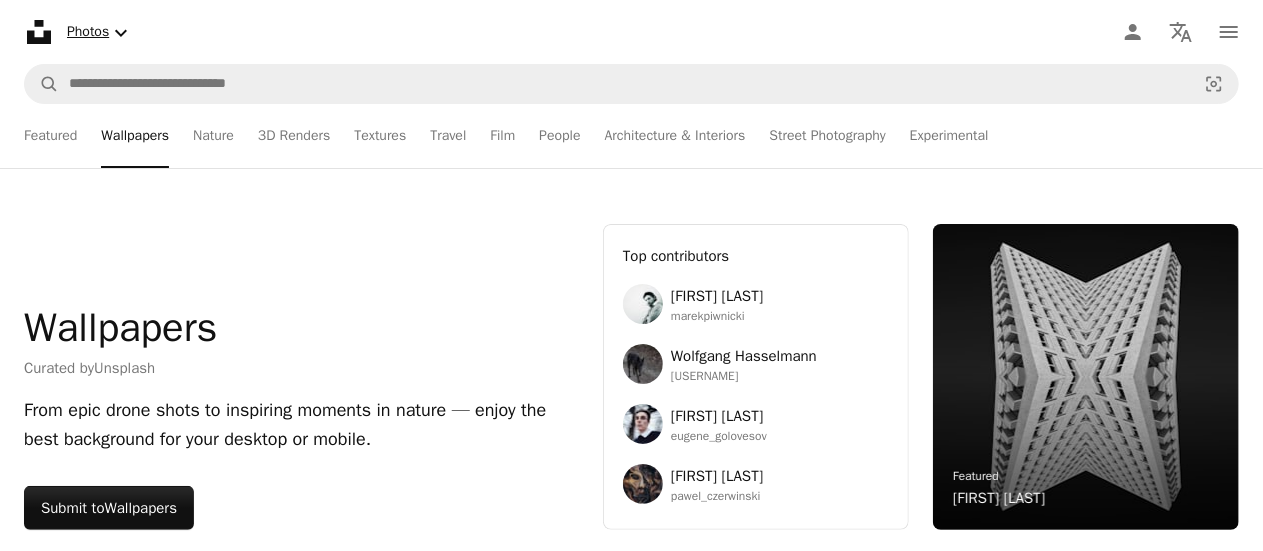 click on "Chevron down" 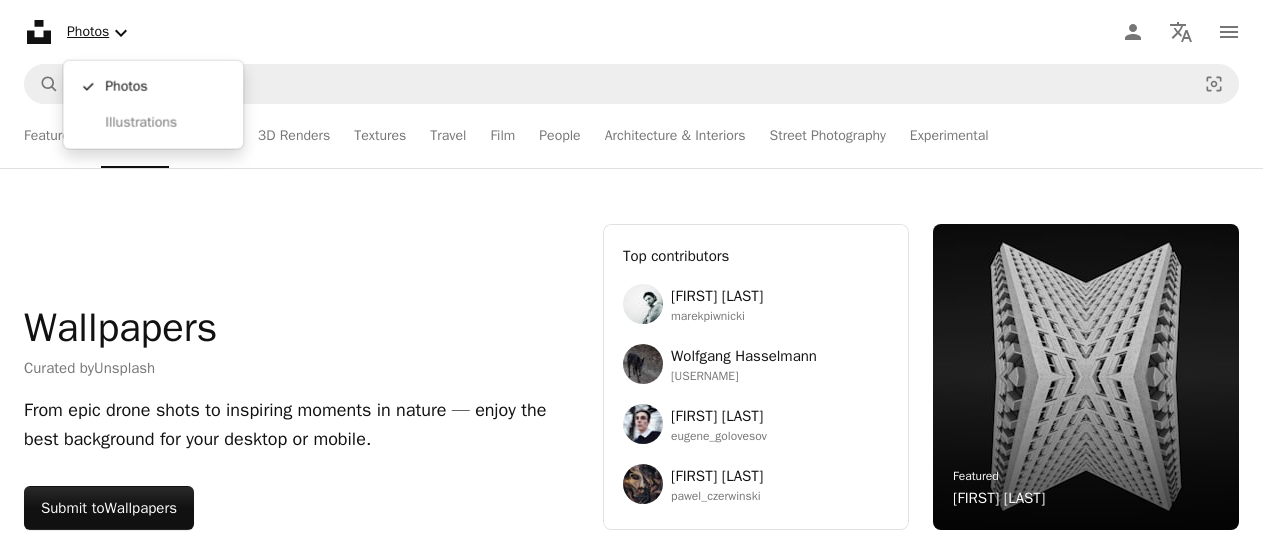 click on "Chevron down" 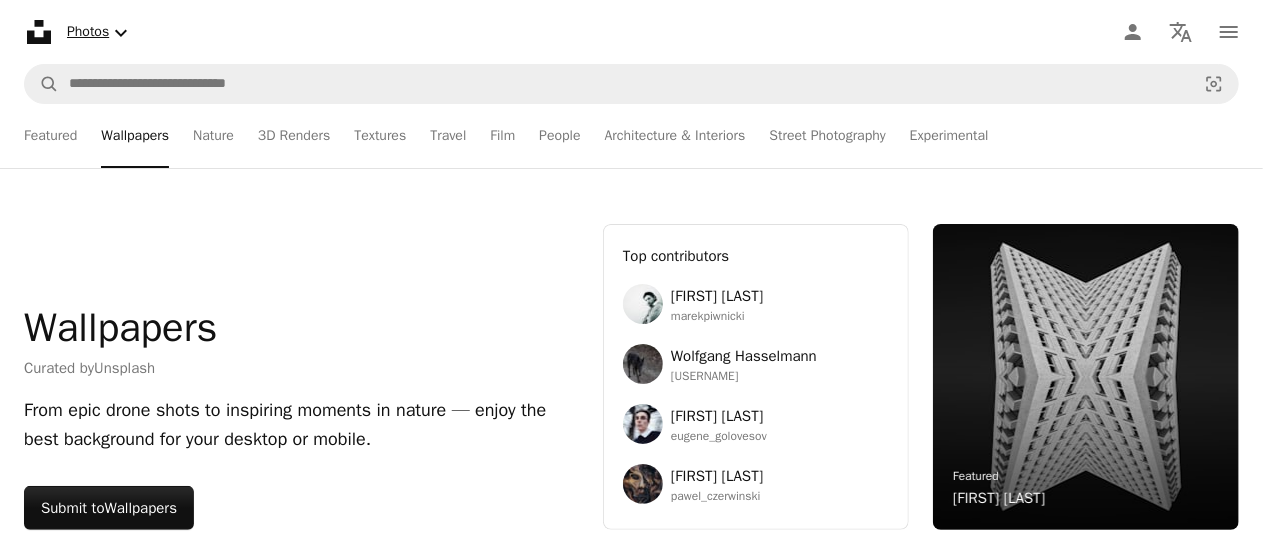 click on "Chevron down" 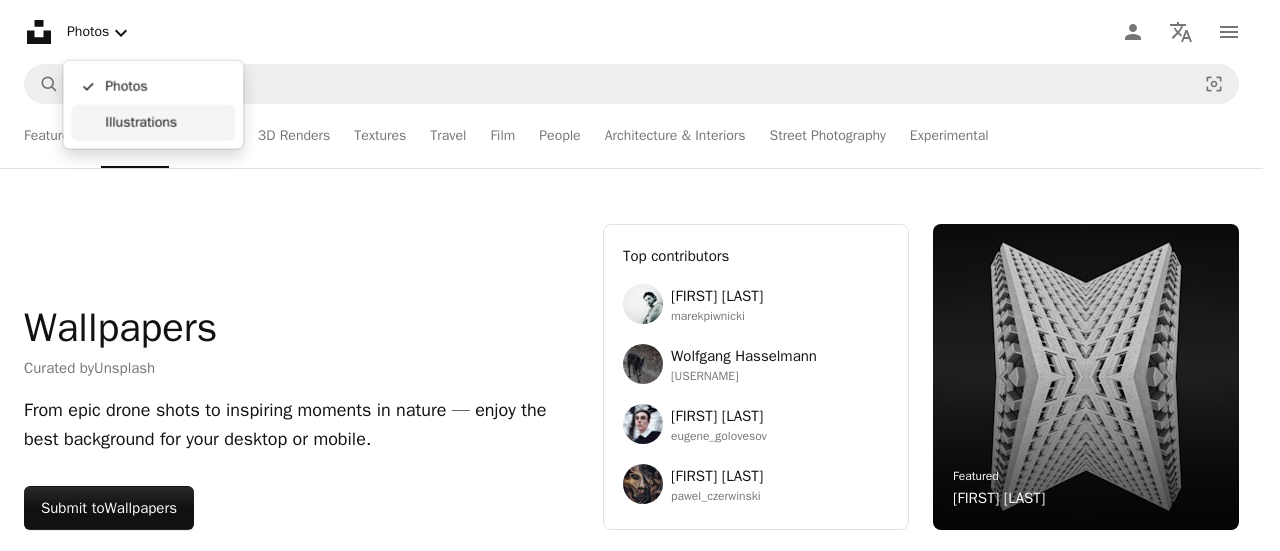 click on "Illustrations" at bounding box center [166, 123] 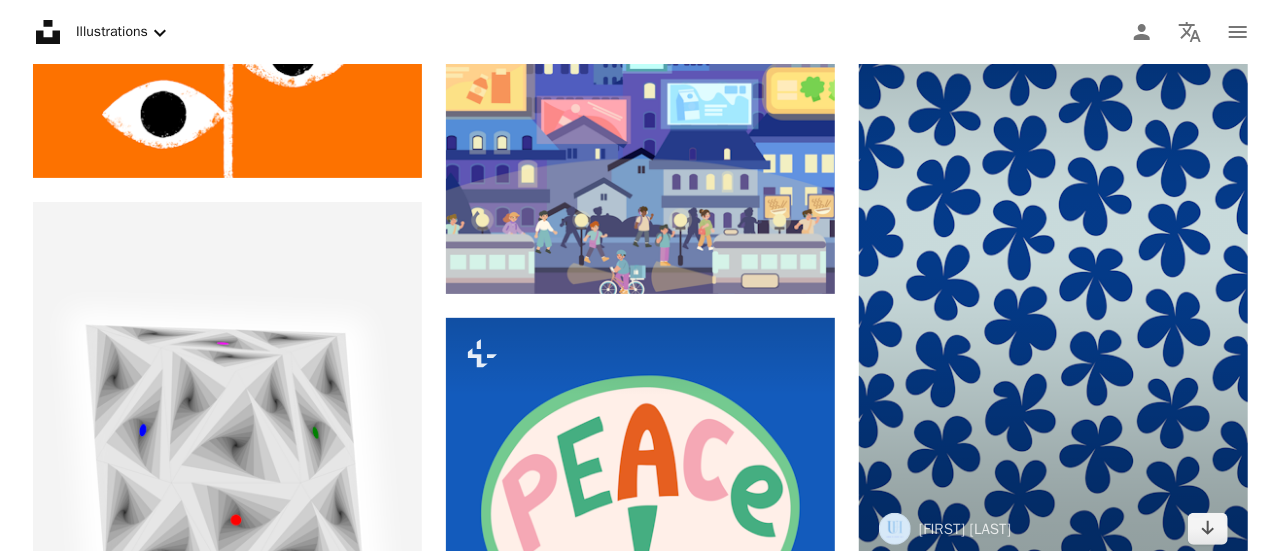 scroll, scrollTop: 4020, scrollLeft: 0, axis: vertical 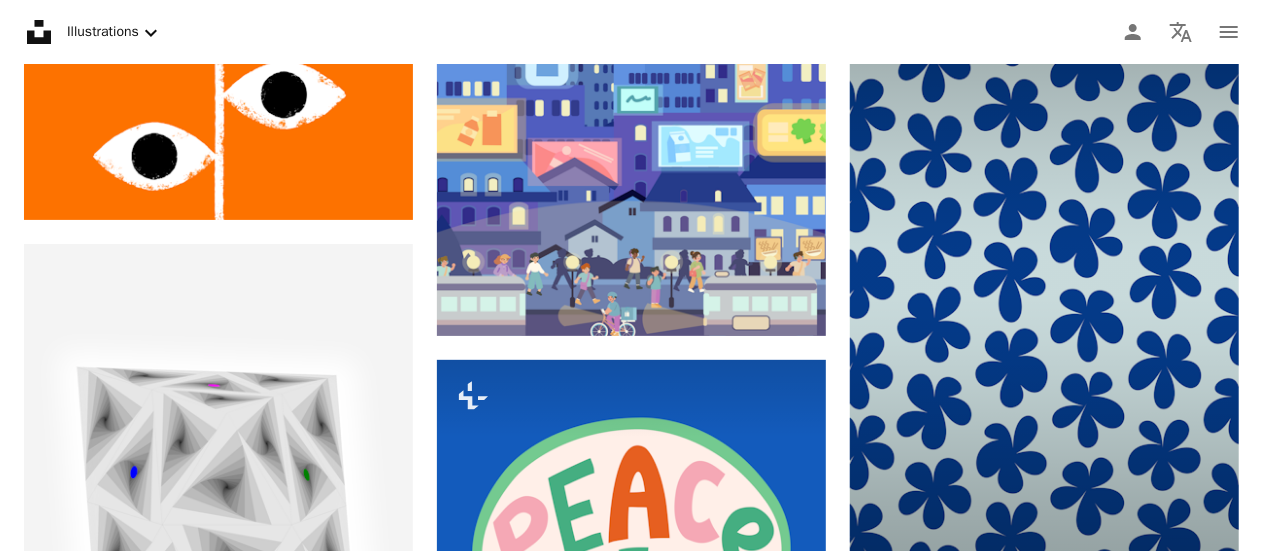 click at bounding box center (1044, 280) 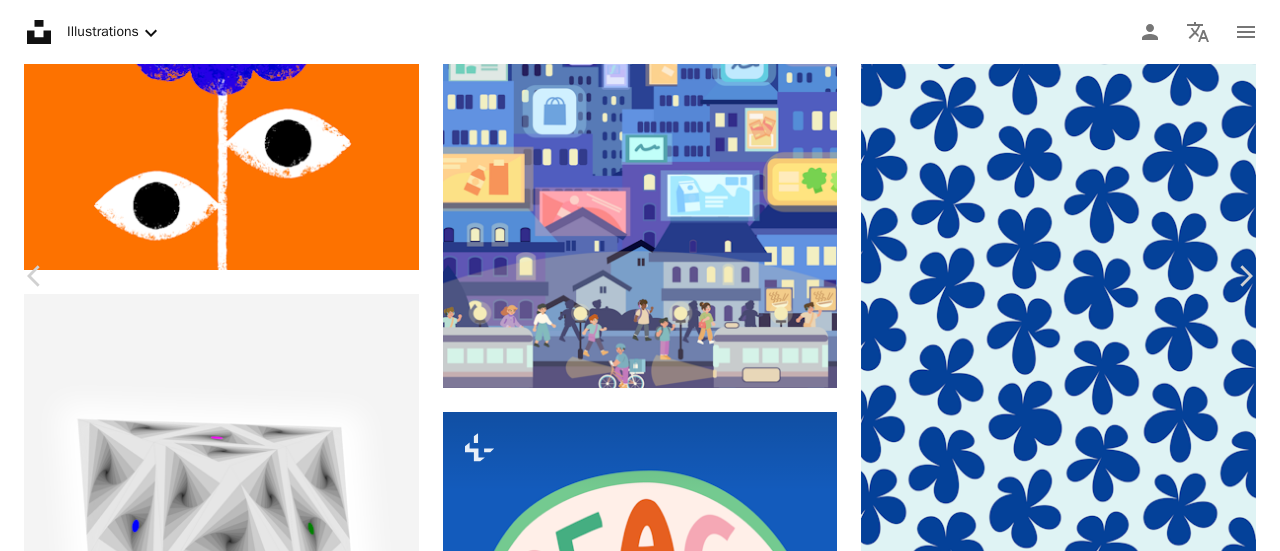 scroll, scrollTop: 19118, scrollLeft: 0, axis: vertical 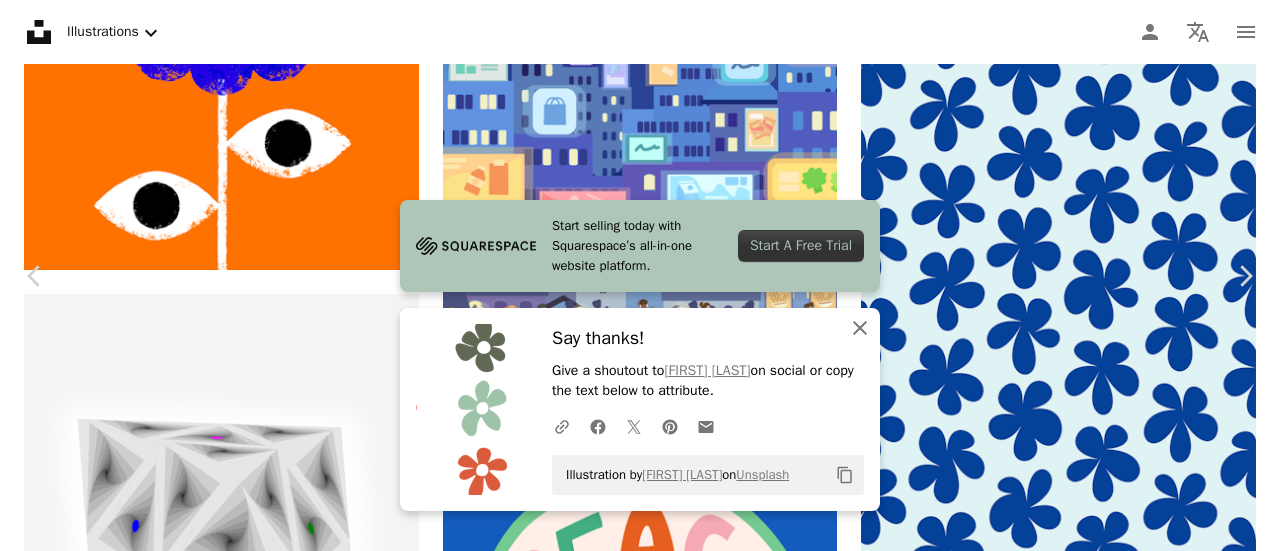 click on "An X shape" 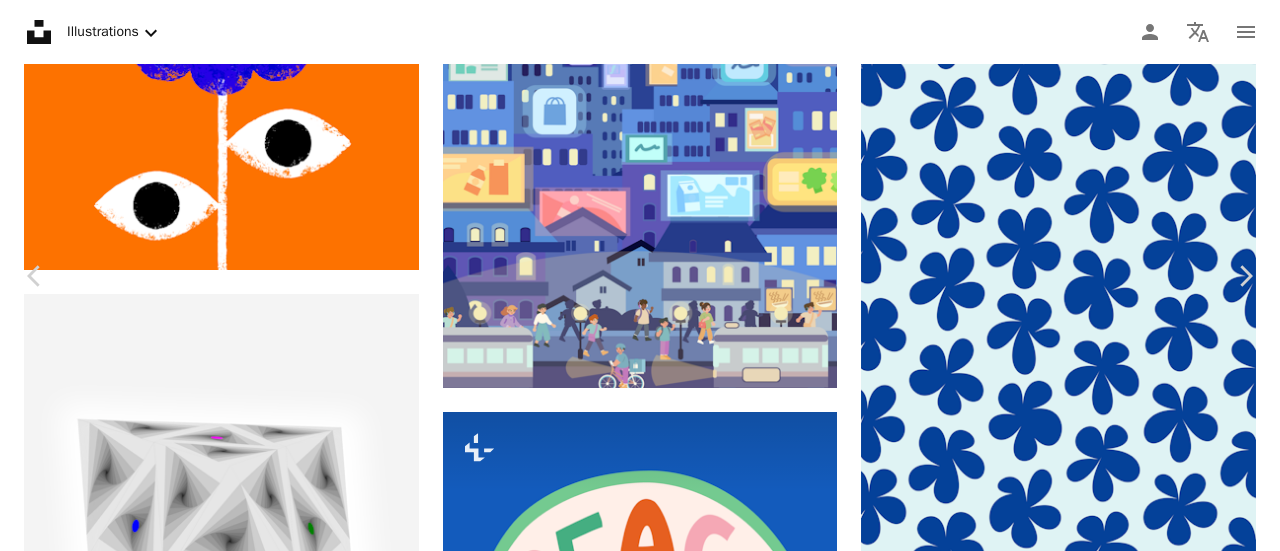 click on "An X shape Close" at bounding box center (860, 348) 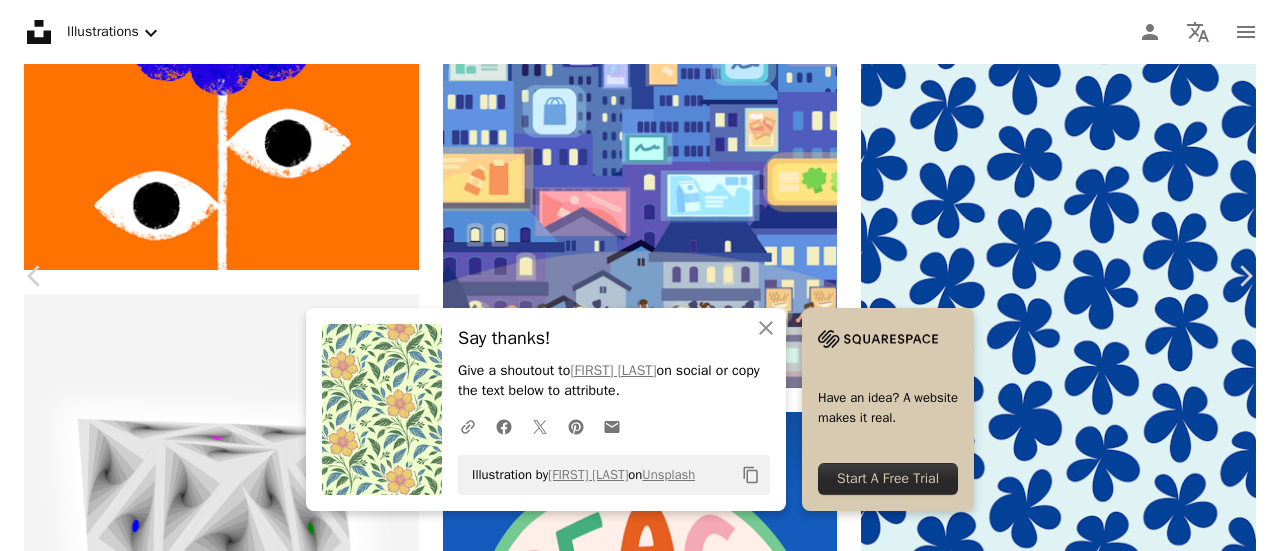 scroll, scrollTop: 25089, scrollLeft: 0, axis: vertical 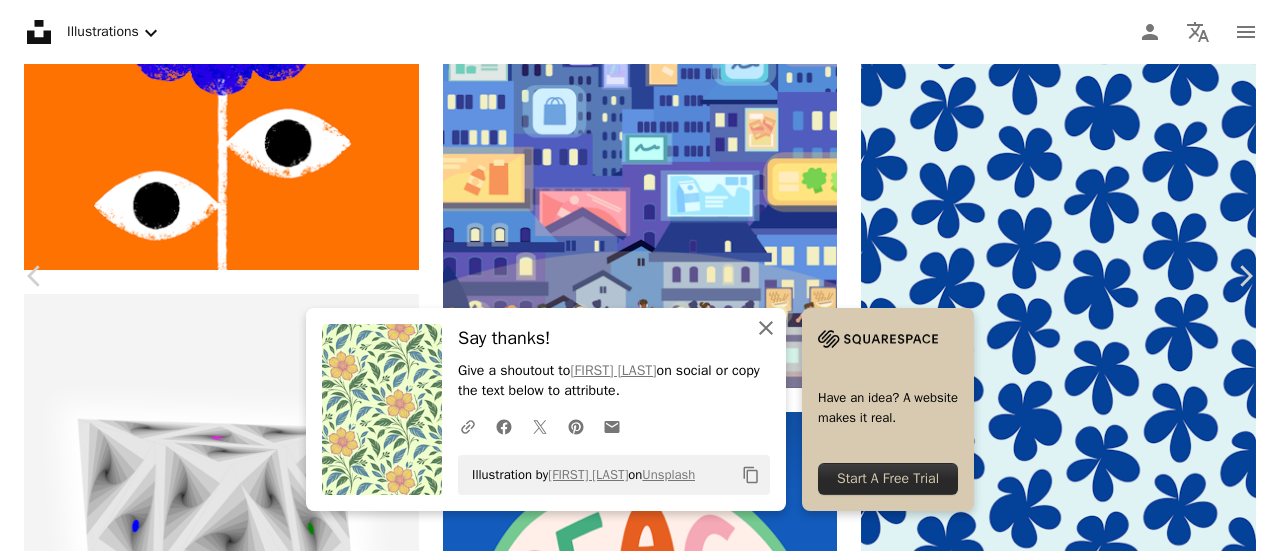 click on "An X shape" 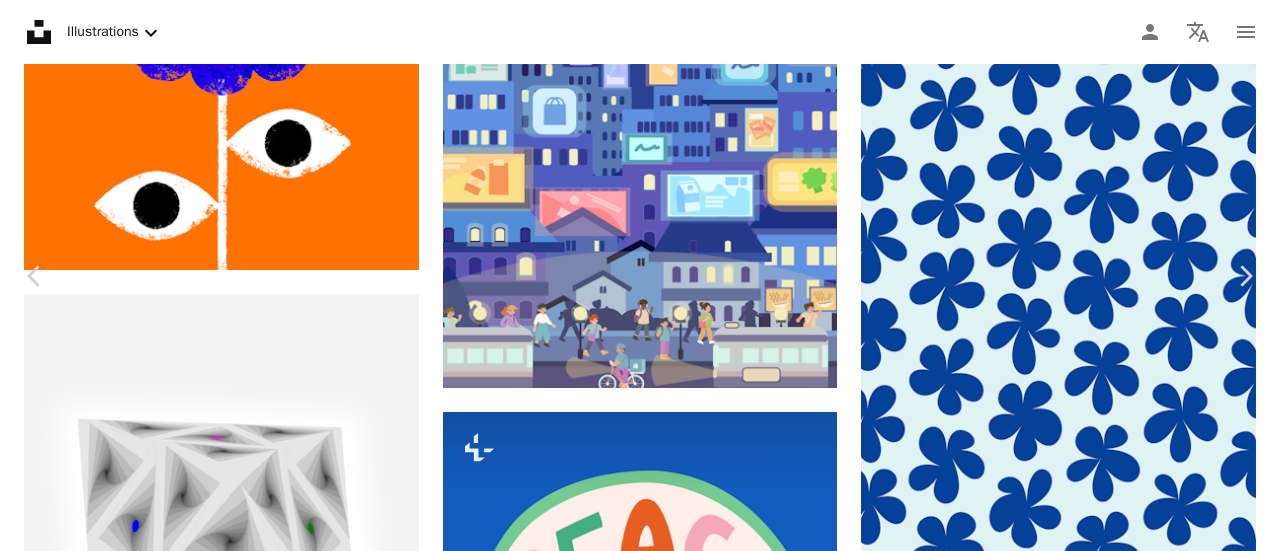 scroll, scrollTop: 32331, scrollLeft: 0, axis: vertical 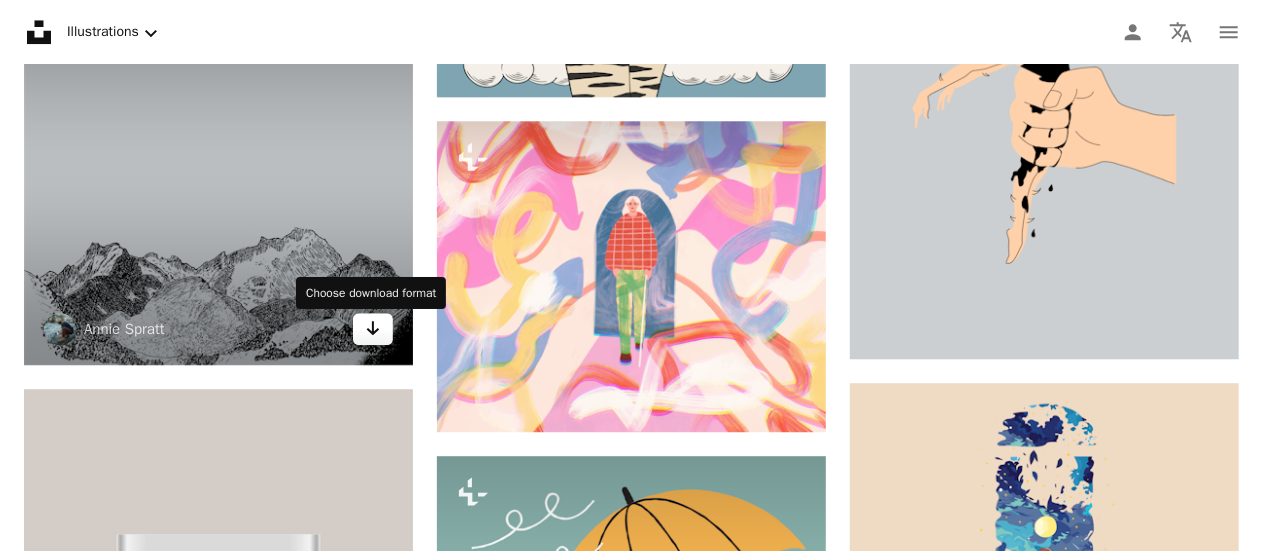 click on "A heart A plus sign Annie Spratt Arrow pointing down" at bounding box center [218, 170] 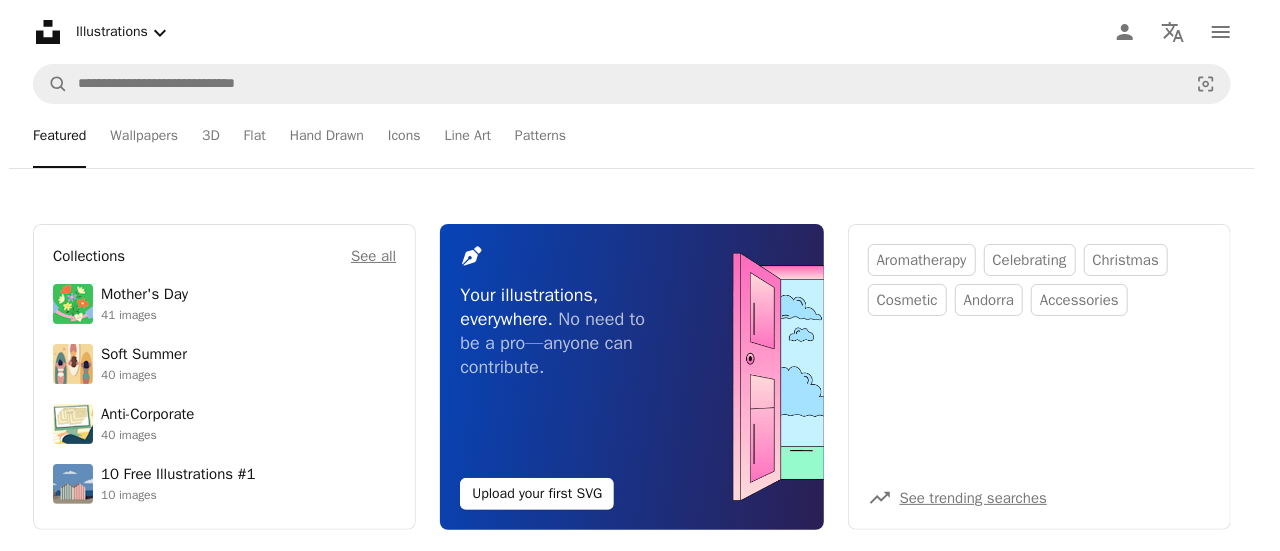 scroll, scrollTop: 0, scrollLeft: 0, axis: both 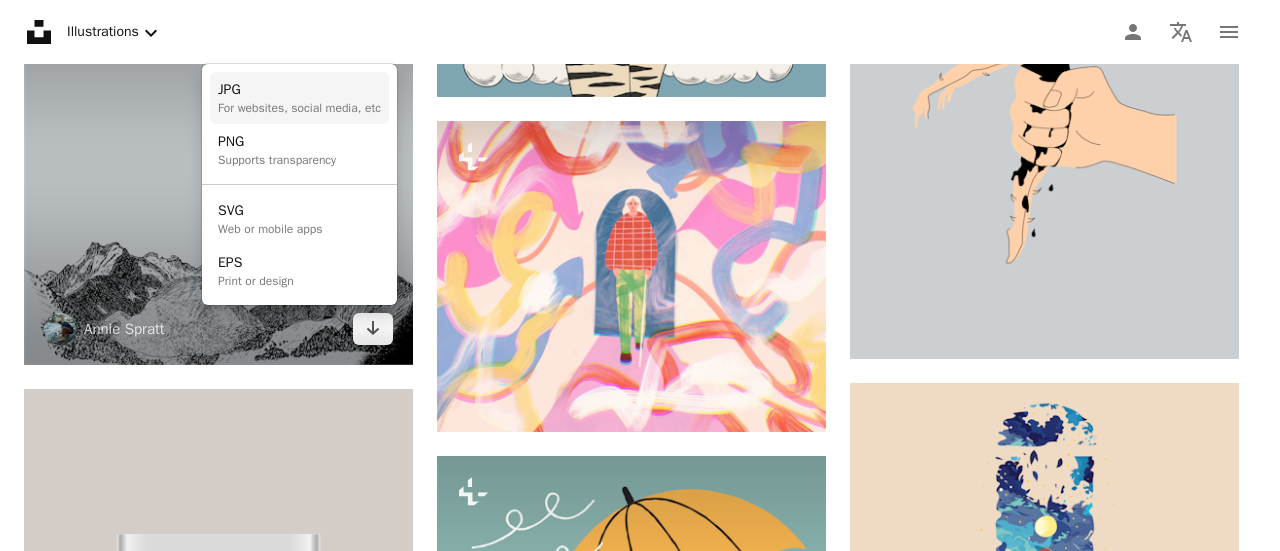click on "For websites, social media, etc" at bounding box center (299, 108) 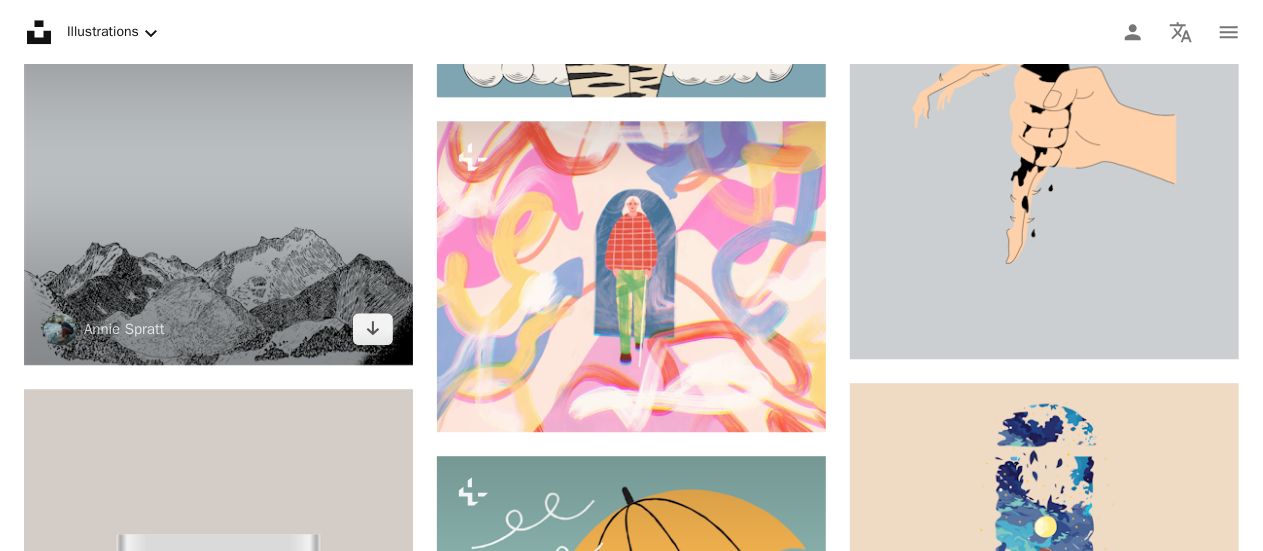 scroll, scrollTop: 18380, scrollLeft: 0, axis: vertical 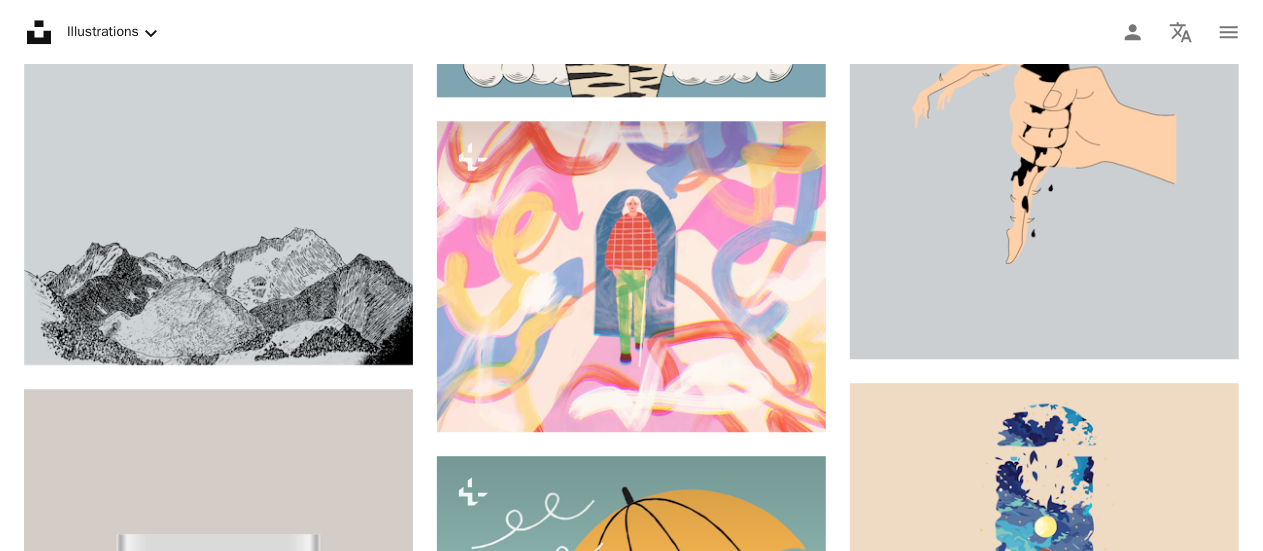 click at bounding box center (631, 5080) 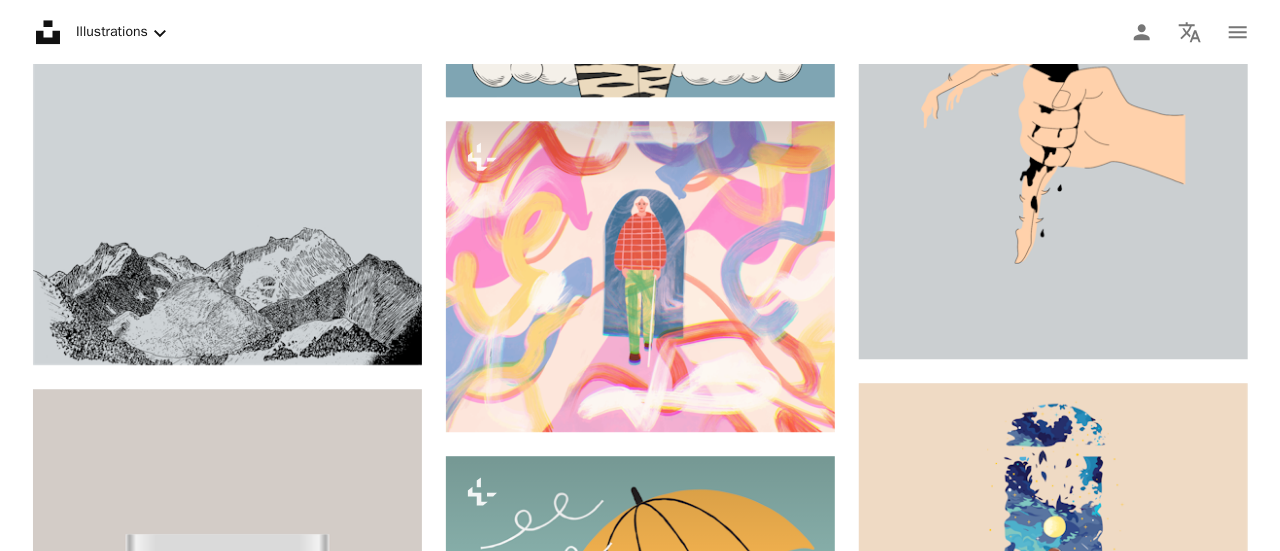 scroll, scrollTop: 18633, scrollLeft: 0, axis: vertical 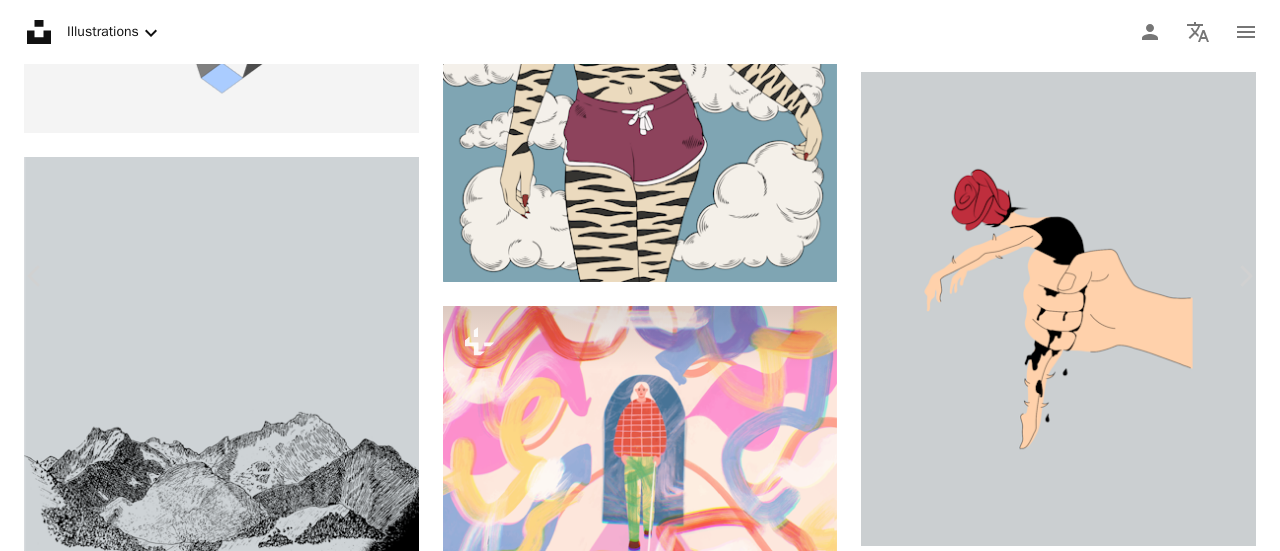 click on "An X shape Chevron left Chevron right Lungani Magwaza lungani_z A heart A plus sign Download free Chevron down Zoom in Views 39,386 Downloads 99 Featured in Illustrations ,  Flat A forward-right arrow Share Info icon Info More Actions dia de los muertos, mexican culture, Calendar outlined Published on  March 25, 2025 Safety Free to use under the  Unsplash License design illustration celebration artwork floral culture skull vector day of the dead flat design dia de los muertos decorative sugar skull ornate Public domain images Browse premium related images on iStock  |  Save 20% with code UNSPLASH20 Related images Plus sign for Unsplash+ A heart A plus sign Side Project For  Unsplash+ A lock Download Plus sign for Unsplash+ A heart A plus sign Rizal Ramadhany For  Unsplash+ A lock Download Plus sign for Unsplash+ A heart A plus sign Round Icons For  Unsplash+ A lock Download A heart A plus sign Lungani Magwaza Arrow pointing down Plus sign for Unsplash+ A heart A plus sign Chris Costa For  Unsplash+ A lock" at bounding box center [640, 8273] 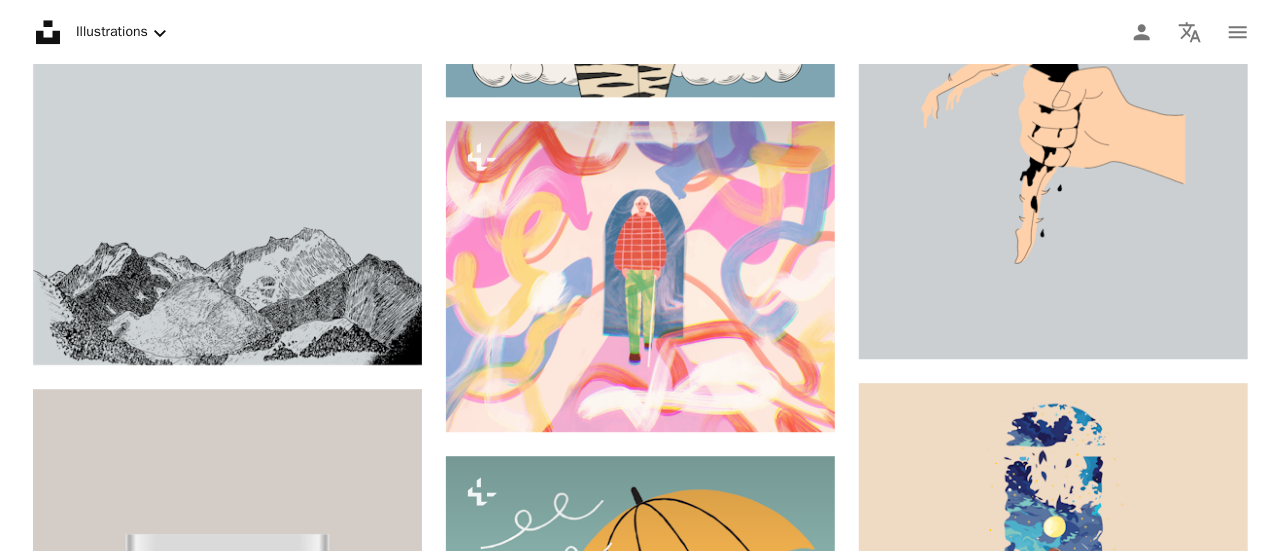 scroll, scrollTop: 20707, scrollLeft: 0, axis: vertical 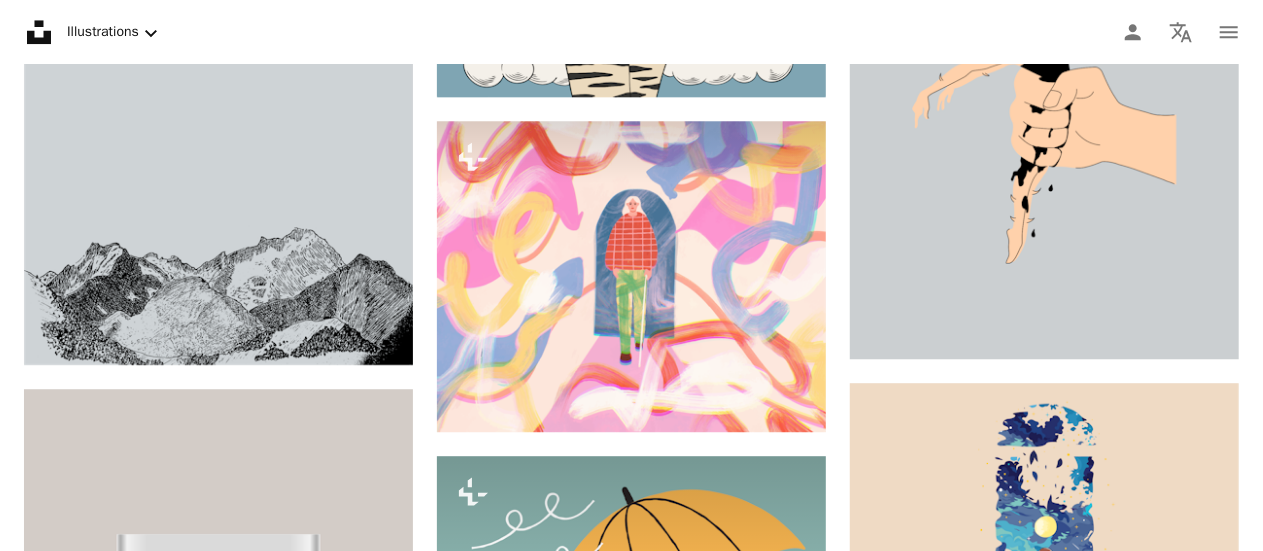 click at bounding box center [218, 7092] 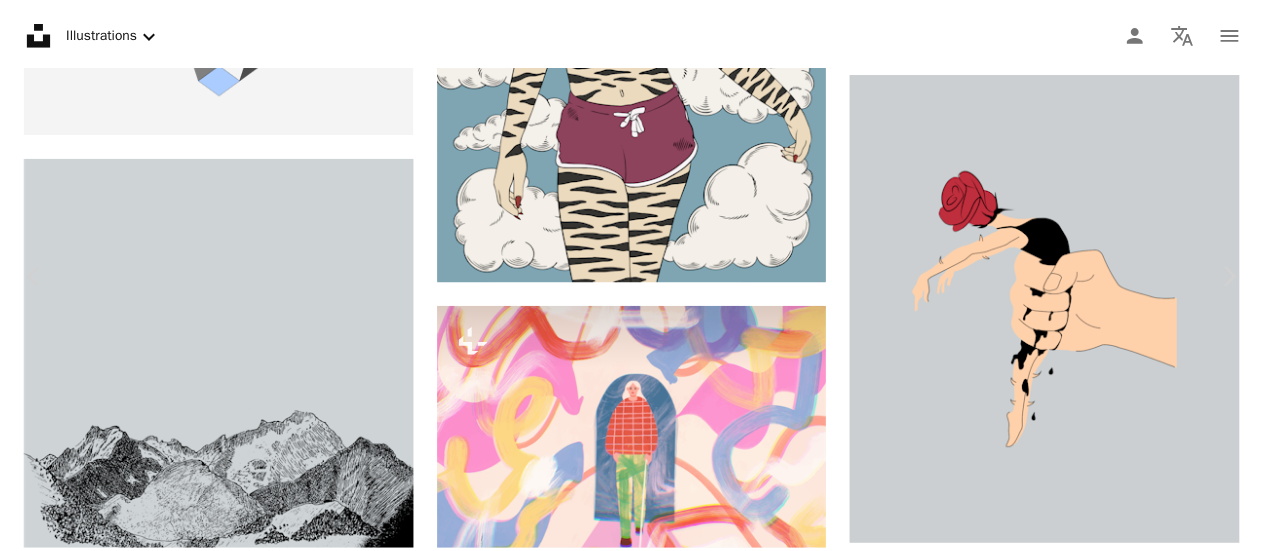 scroll, scrollTop: 0, scrollLeft: 0, axis: both 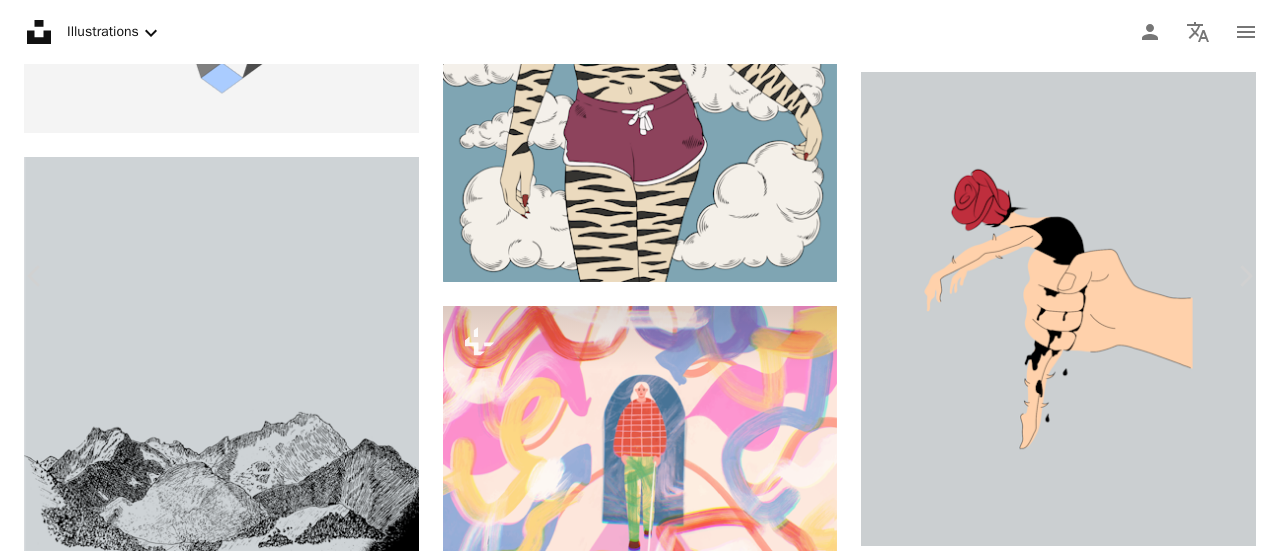 click on "An X shape" at bounding box center (20, 20) 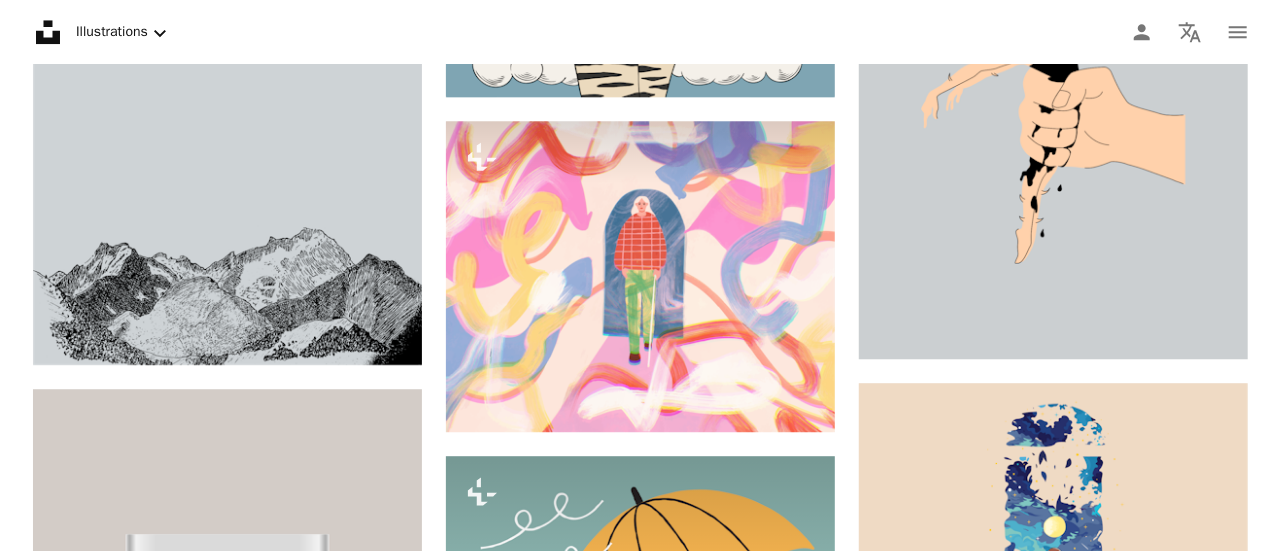 scroll, scrollTop: 22227, scrollLeft: 0, axis: vertical 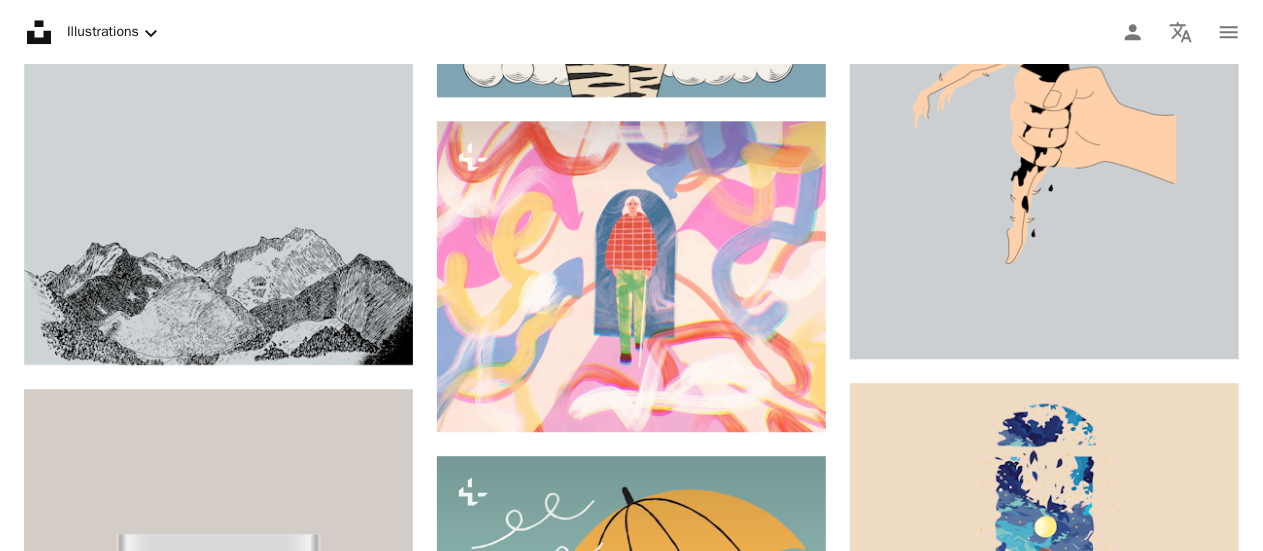 click at bounding box center (1044, 8512) 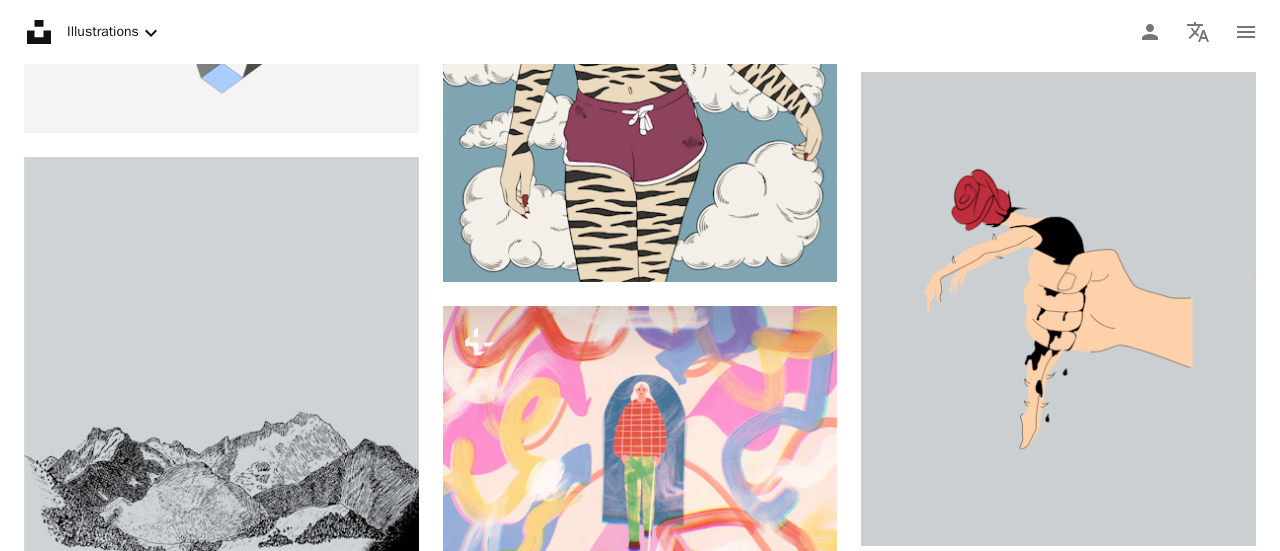 scroll, scrollTop: 6273, scrollLeft: 0, axis: vertical 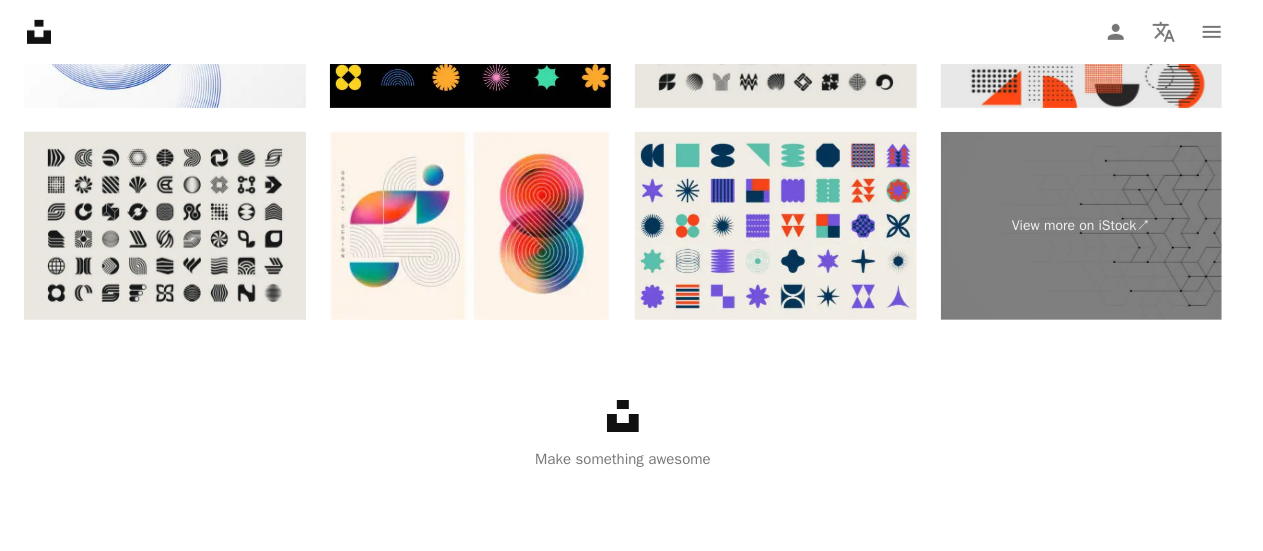 click on "Sort by  Relevance" at bounding box center [1134, -3956] 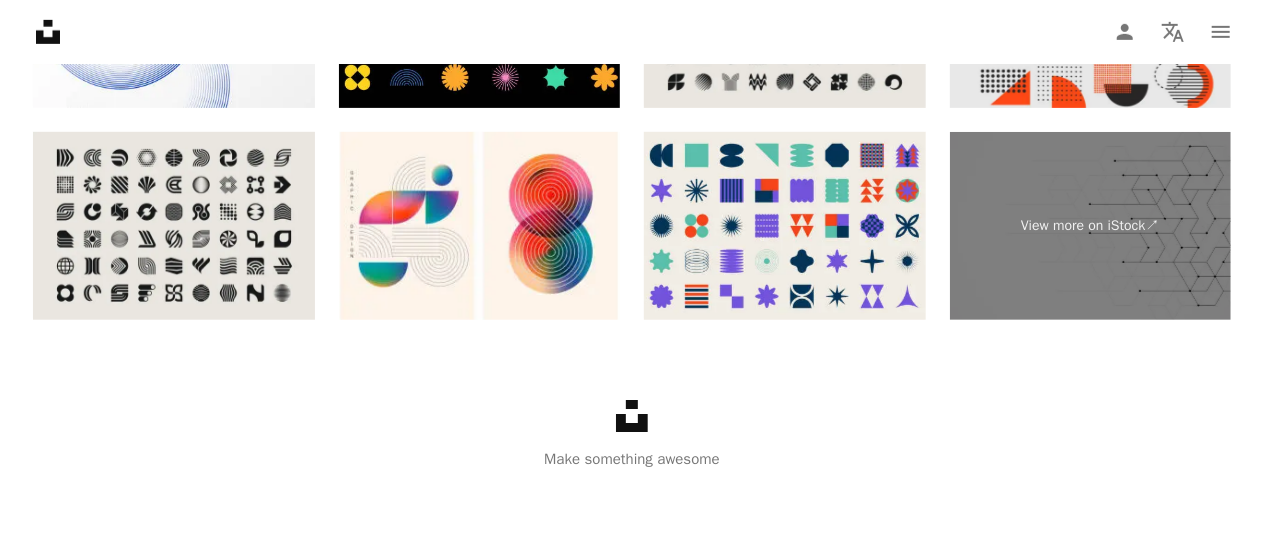 scroll, scrollTop: 0, scrollLeft: 0, axis: both 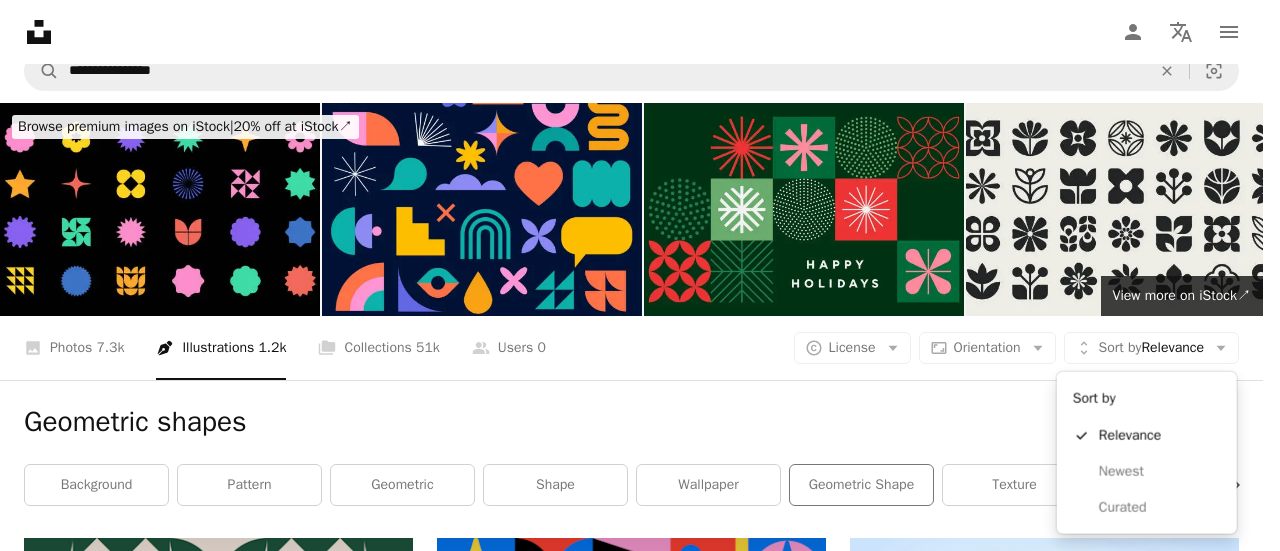 click on "**********" at bounding box center (631, 275) 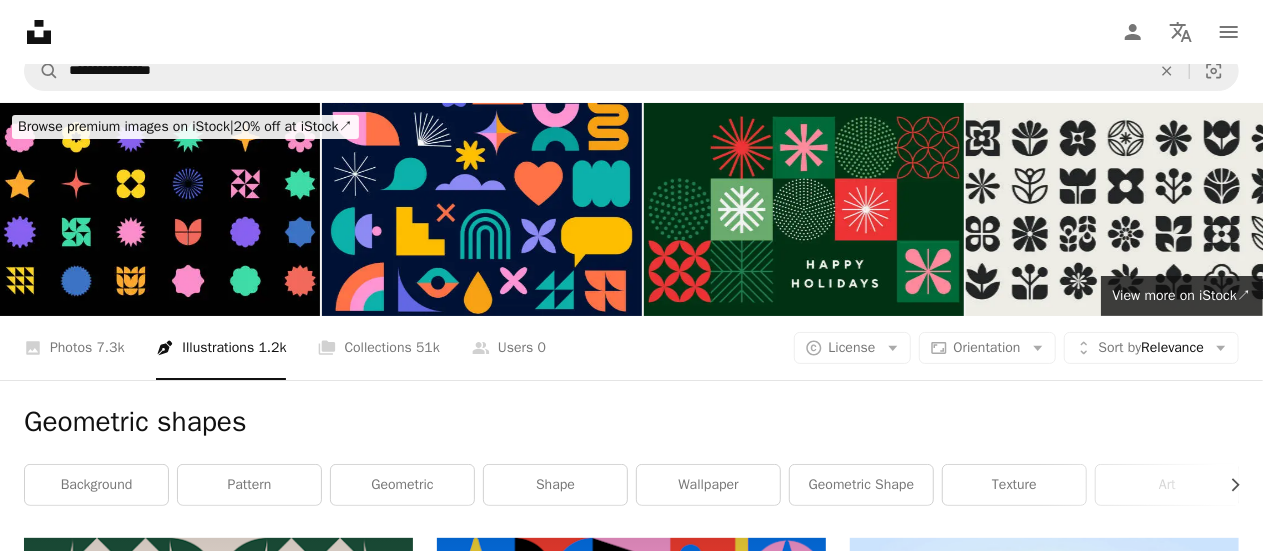 scroll, scrollTop: 3640, scrollLeft: 0, axis: vertical 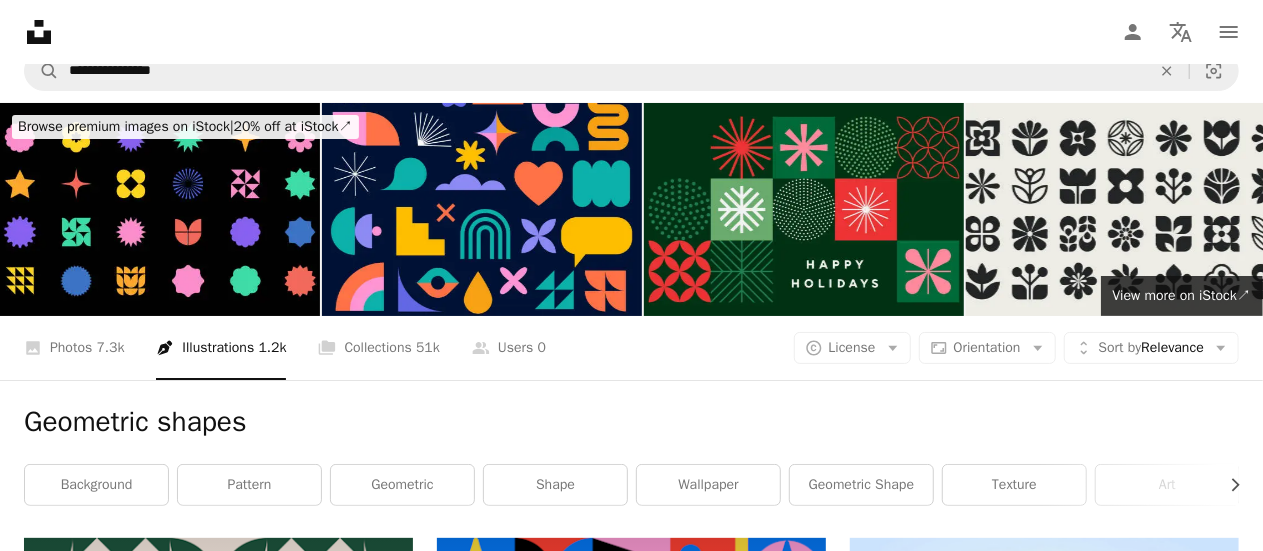 click on "Load more" at bounding box center [631, 4094] 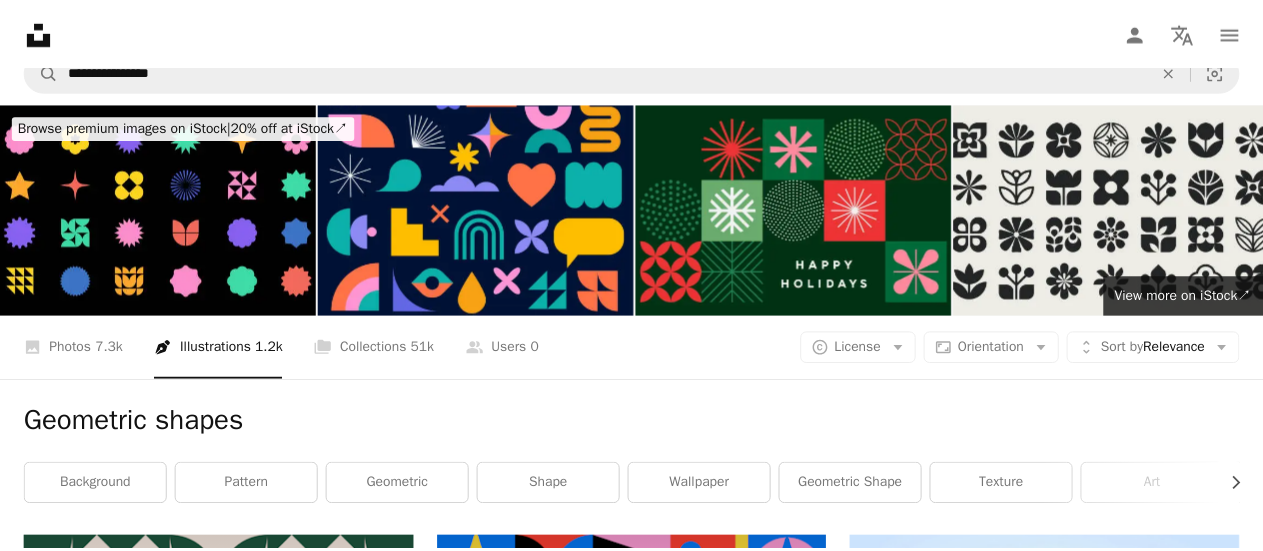 scroll, scrollTop: 43986, scrollLeft: 0, axis: vertical 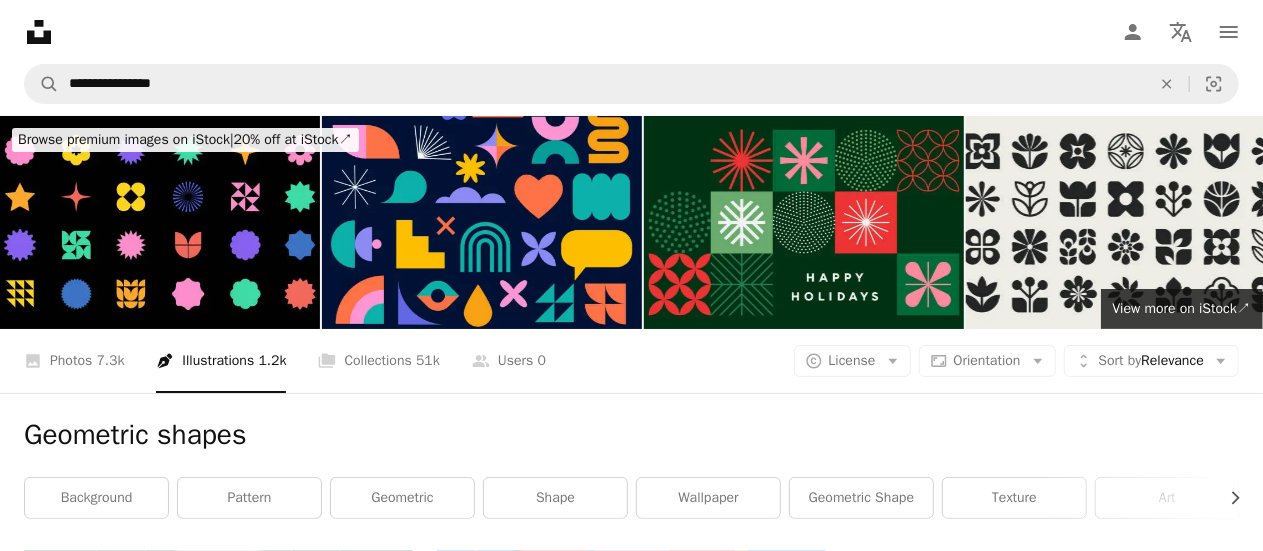click on "Arrow pointing down" at bounding box center (1199, 44253) 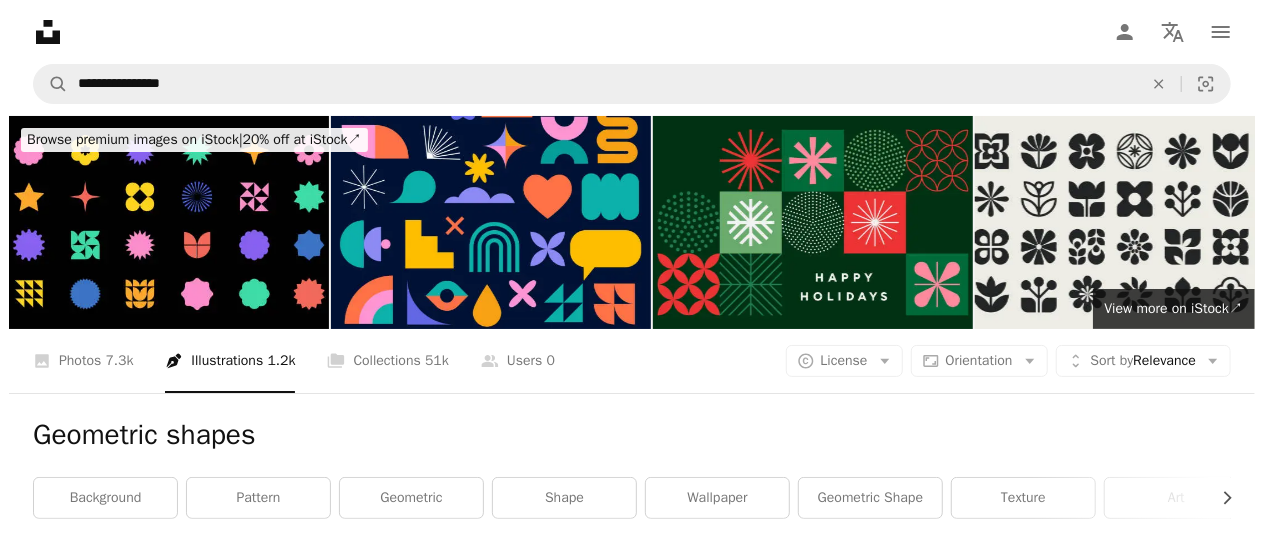 scroll, scrollTop: 0, scrollLeft: 0, axis: both 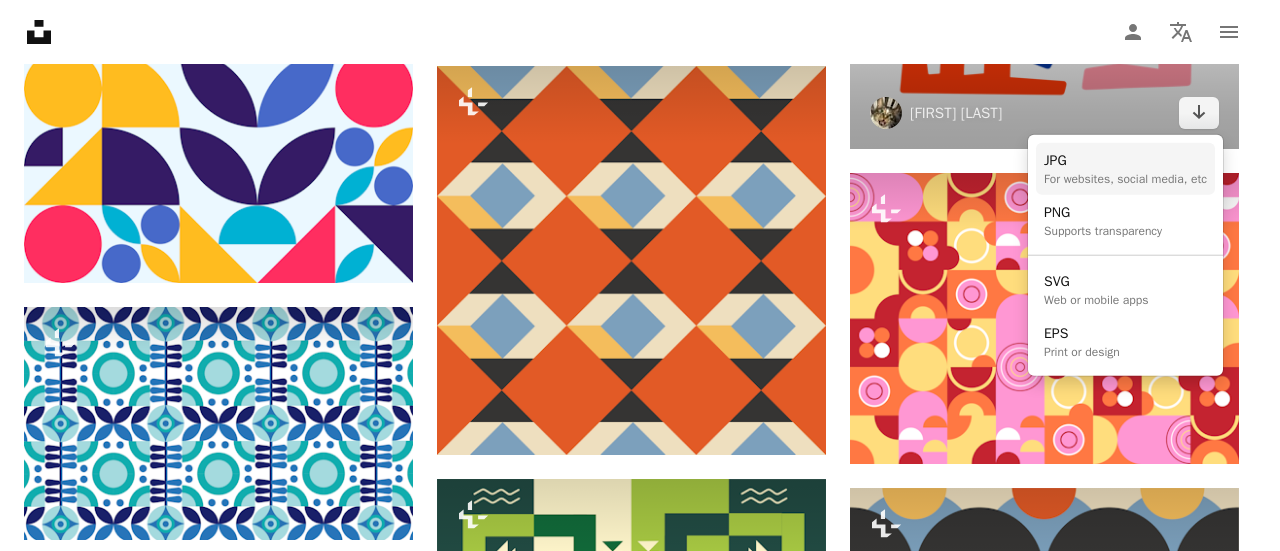 click on "JPG" at bounding box center (1125, 161) 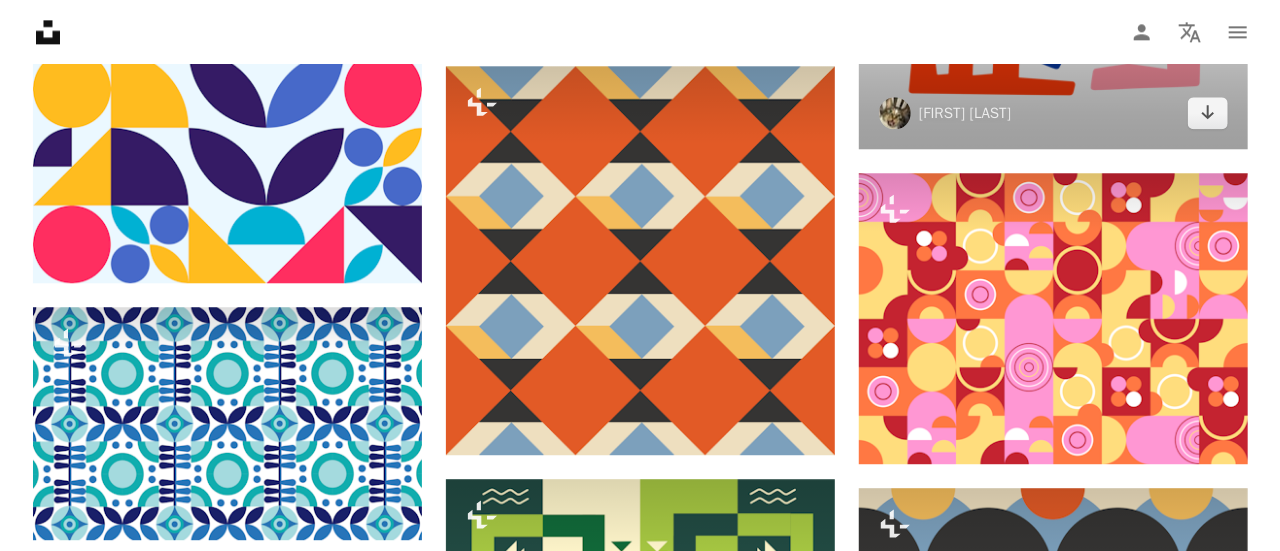 scroll, scrollTop: 46046, scrollLeft: 0, axis: vertical 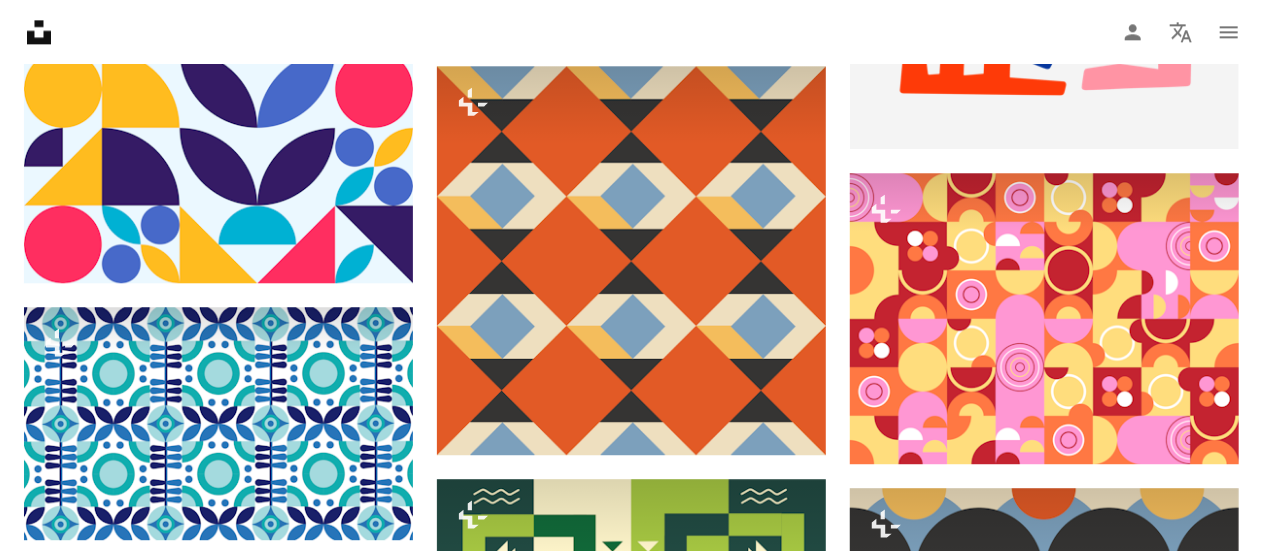 click at bounding box center (1044, 2103) 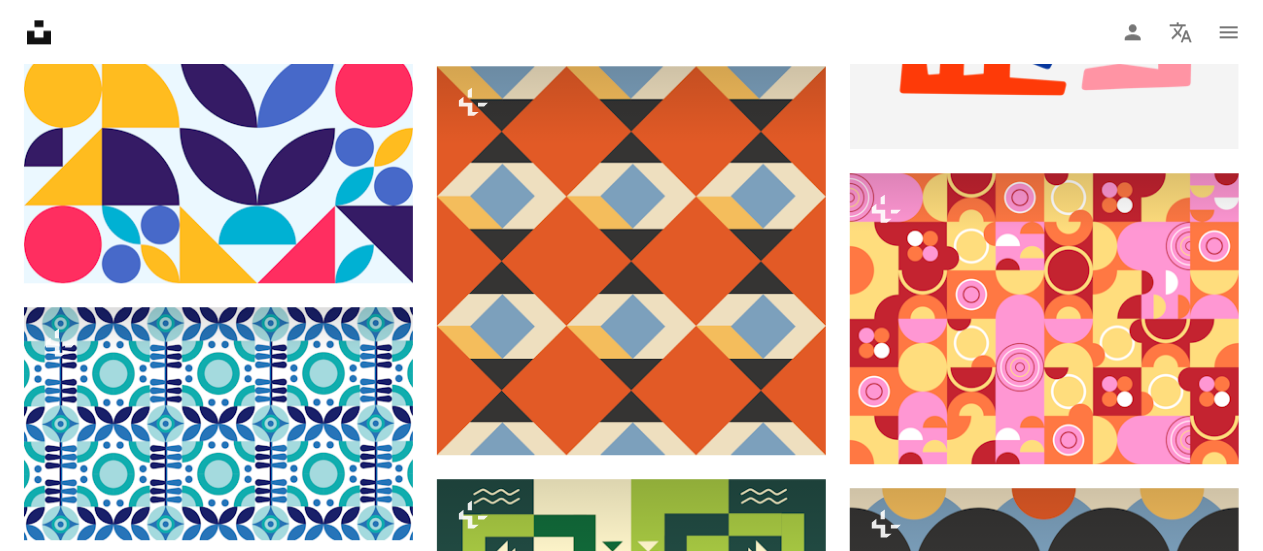 click at bounding box center (1044, 2103) 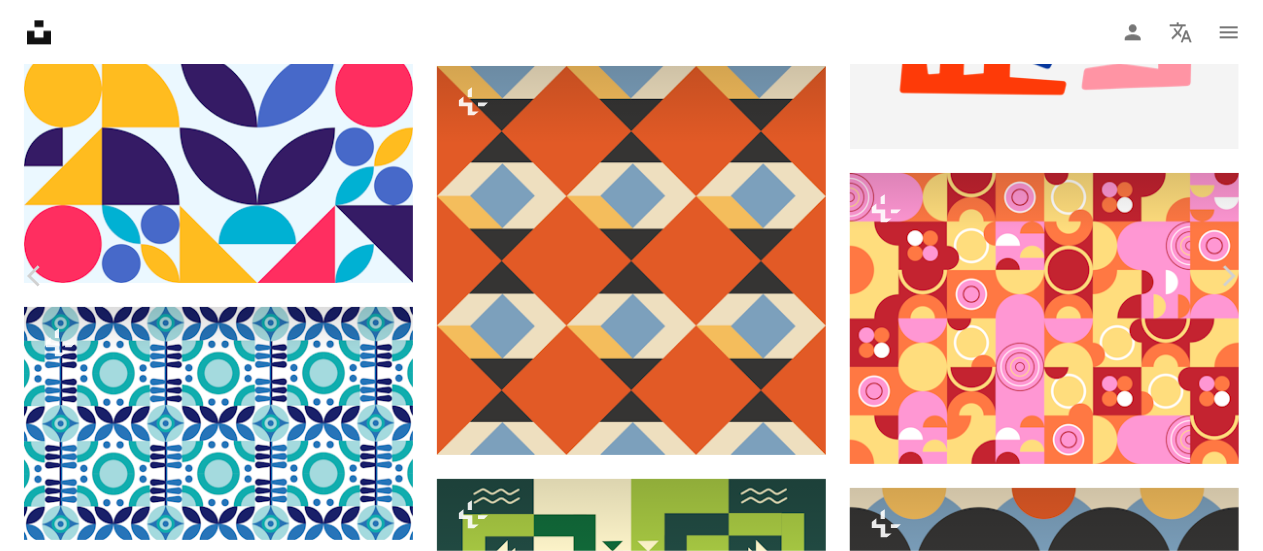 click on "Download free Chevron down" at bounding box center [1088, 4812] 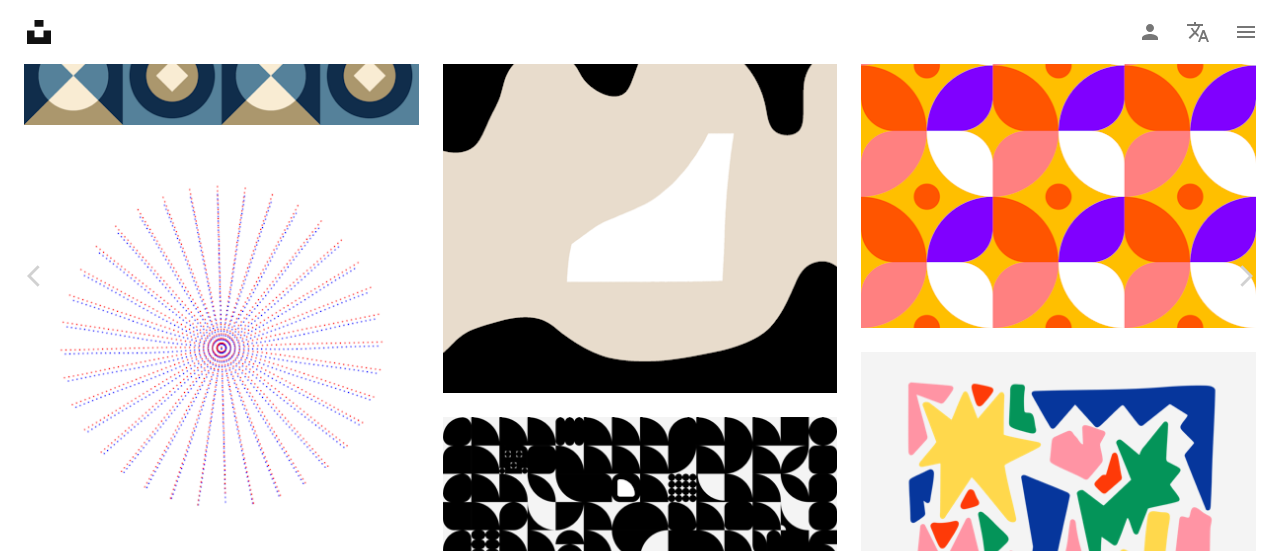 click on "Download free Chevron down" at bounding box center (1105, 5474) 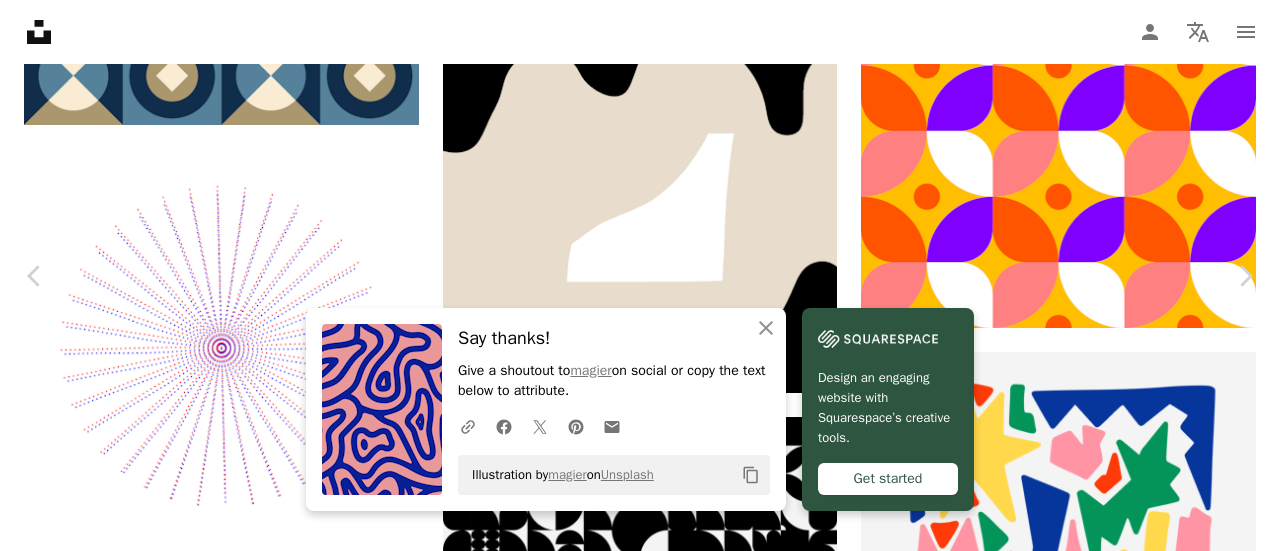 scroll, scrollTop: 906, scrollLeft: 0, axis: vertical 